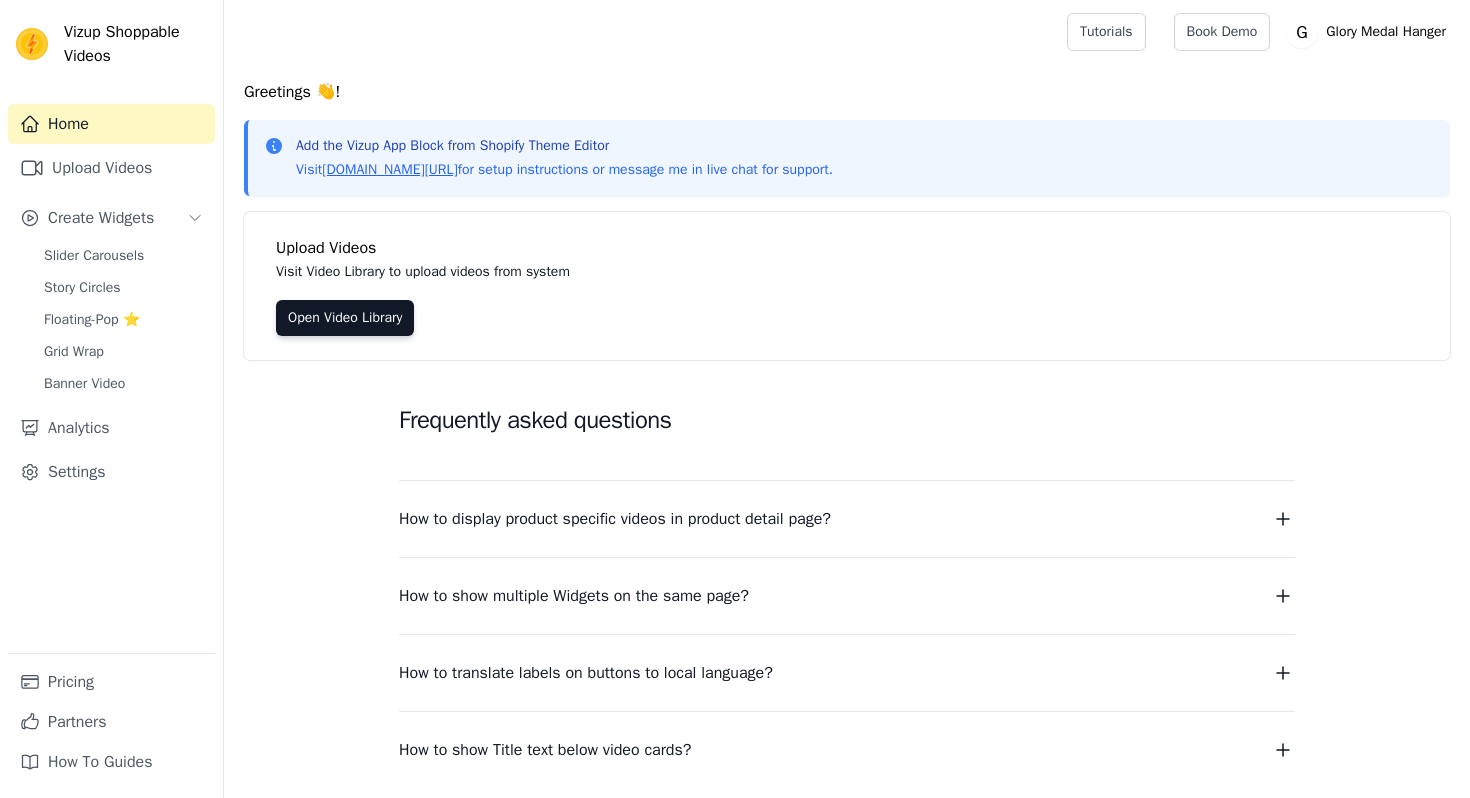 scroll, scrollTop: 0, scrollLeft: 0, axis: both 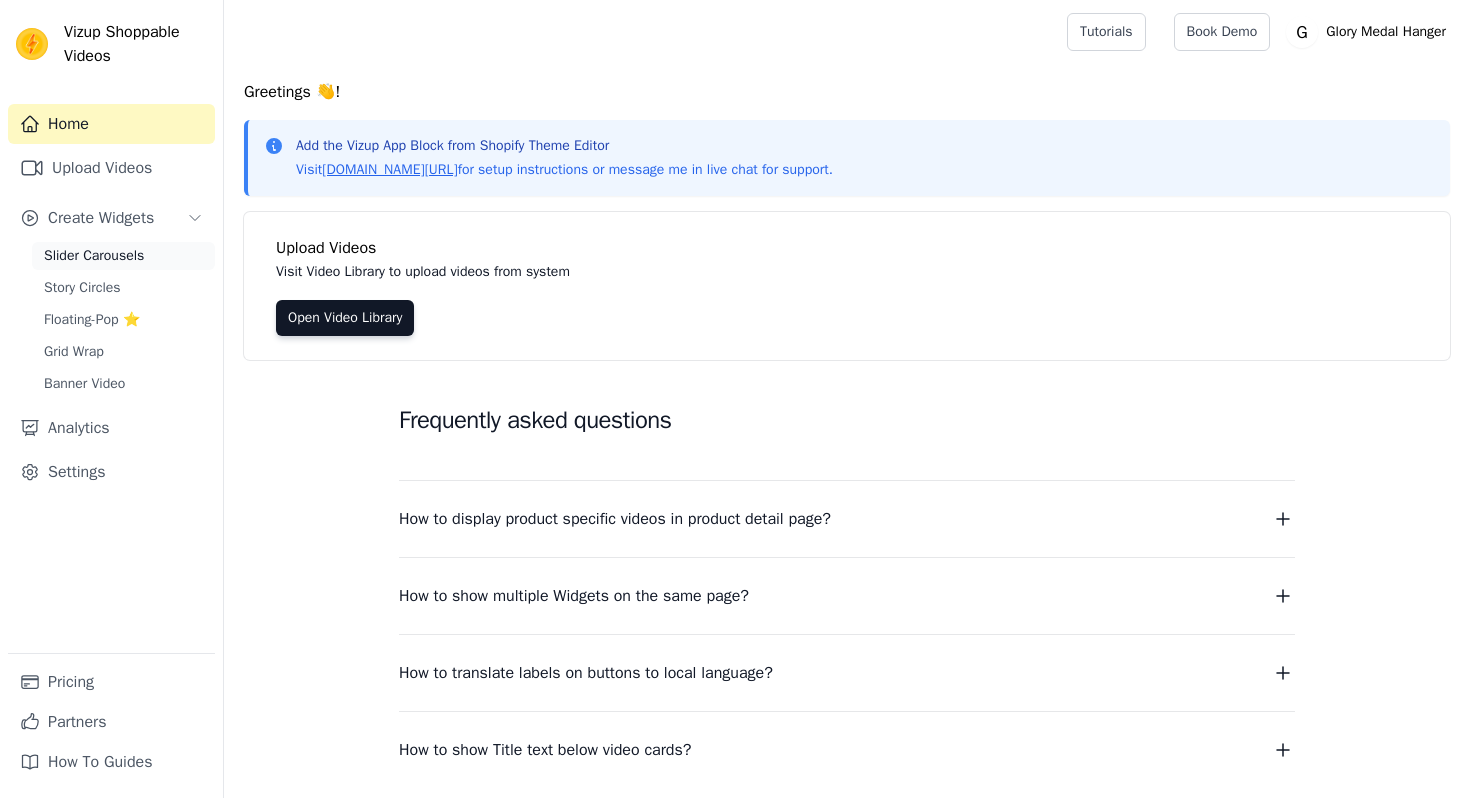 click on "Slider Carousels" at bounding box center (123, 256) 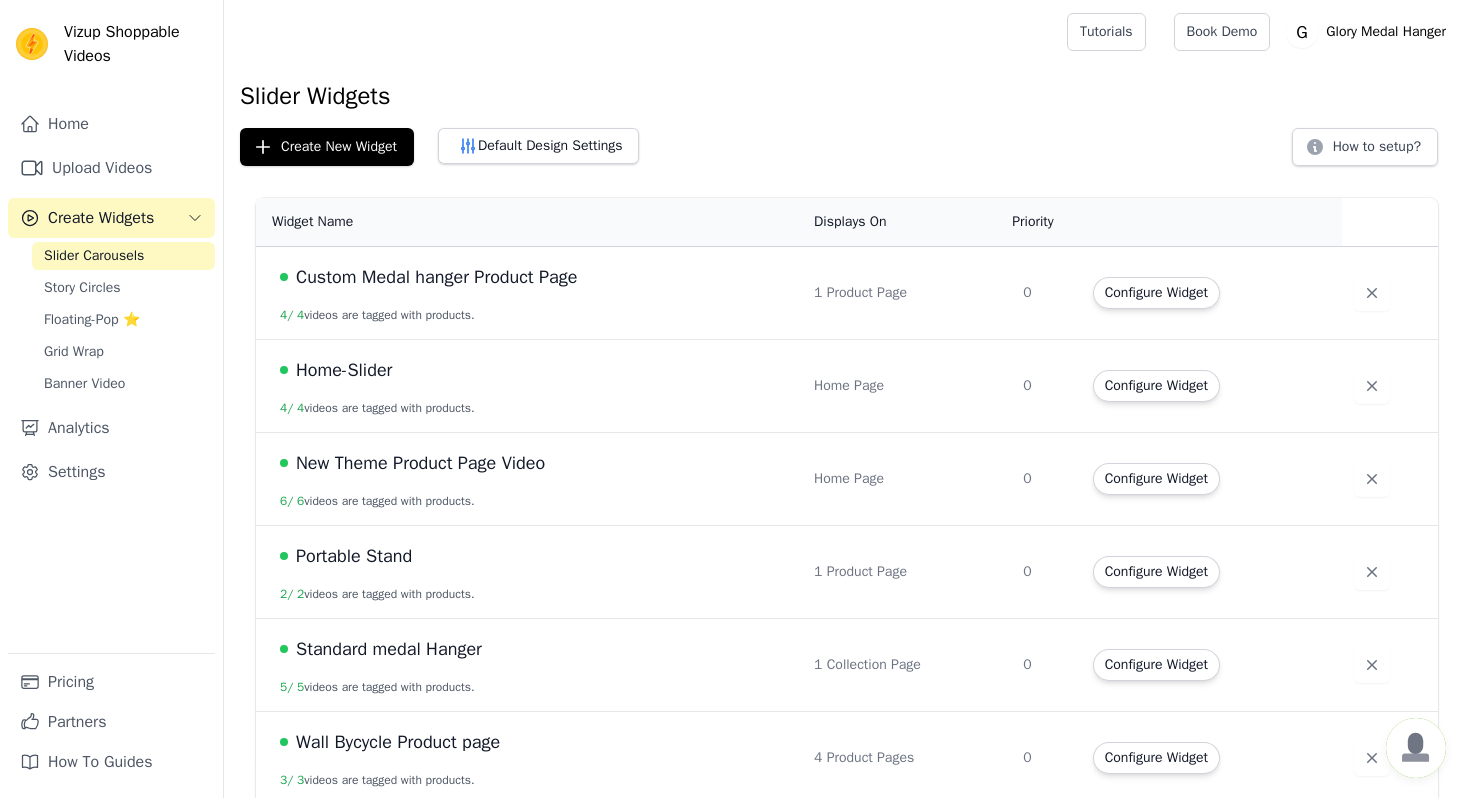 scroll, scrollTop: 14, scrollLeft: 0, axis: vertical 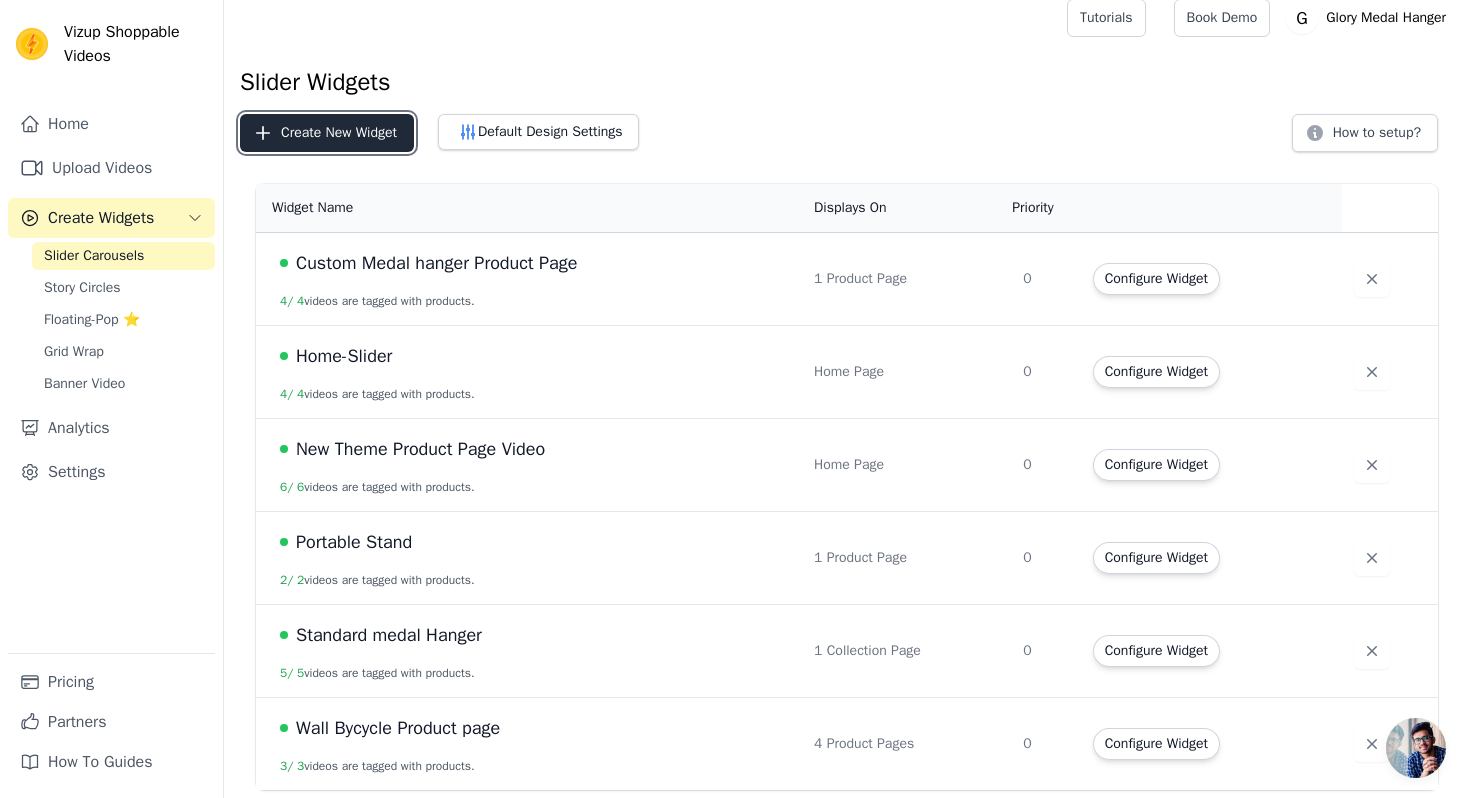 click on "Create New Widget" at bounding box center [327, 133] 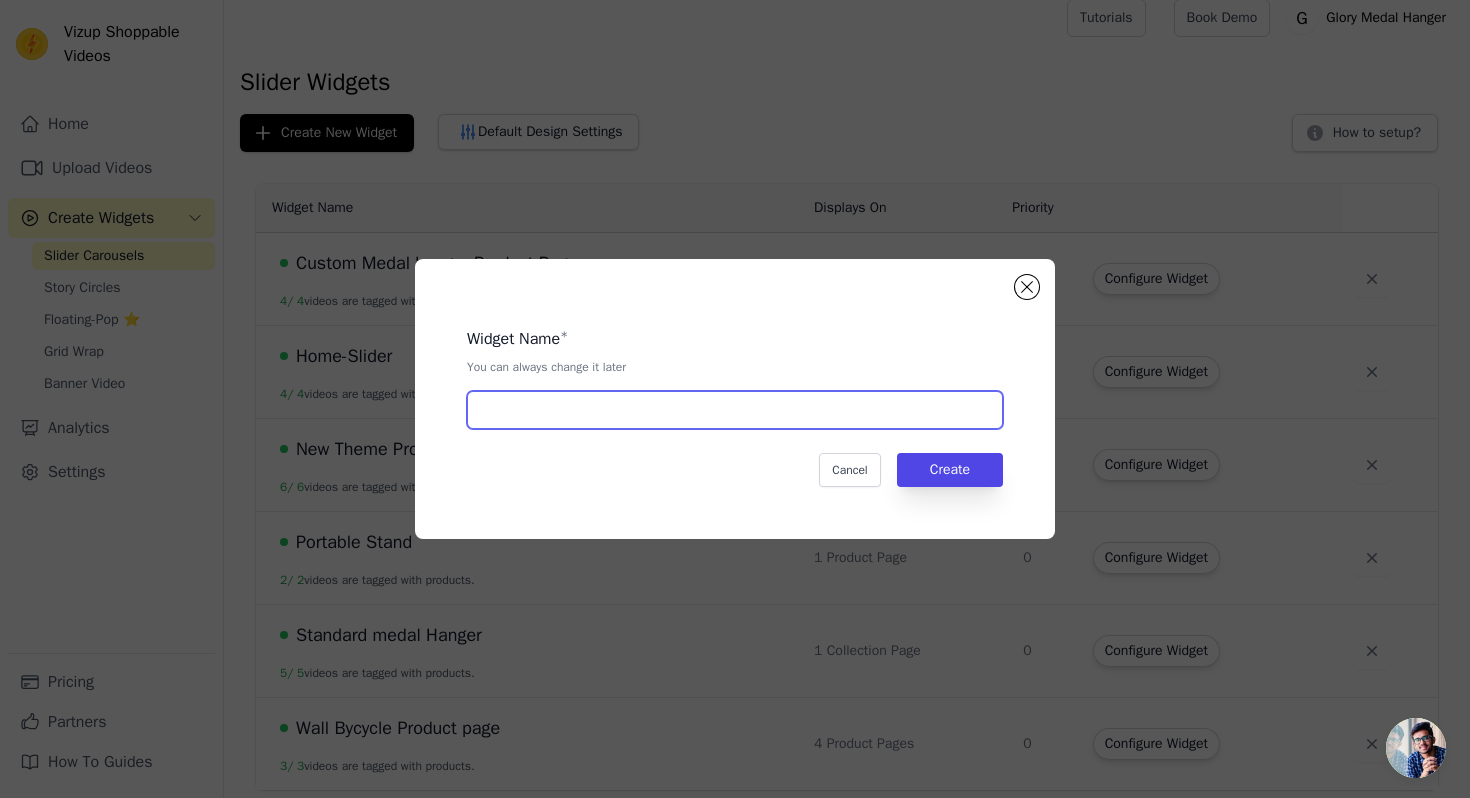 click at bounding box center (735, 410) 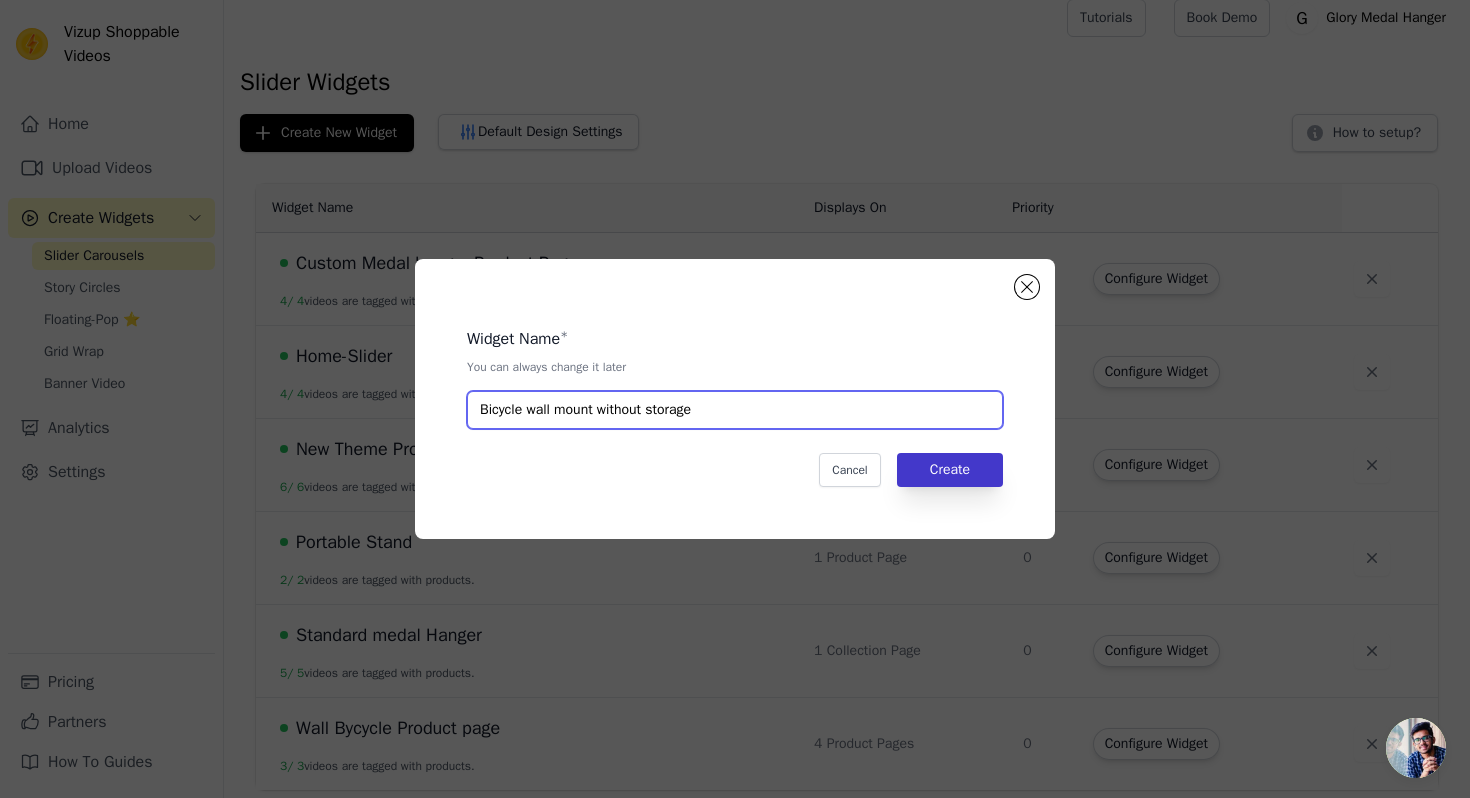 type on "Bicycle wall mount without storage" 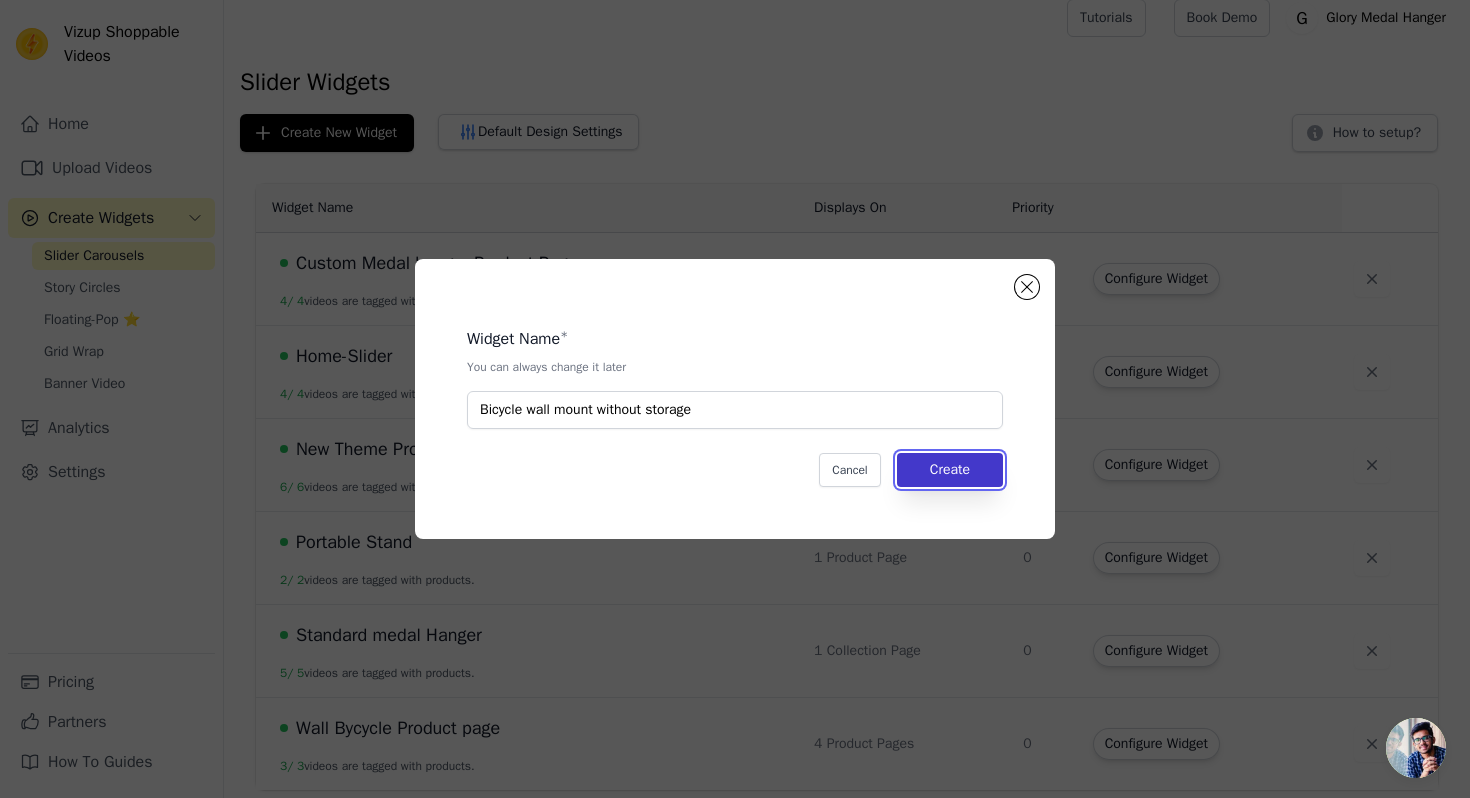 click on "Create" at bounding box center (950, 470) 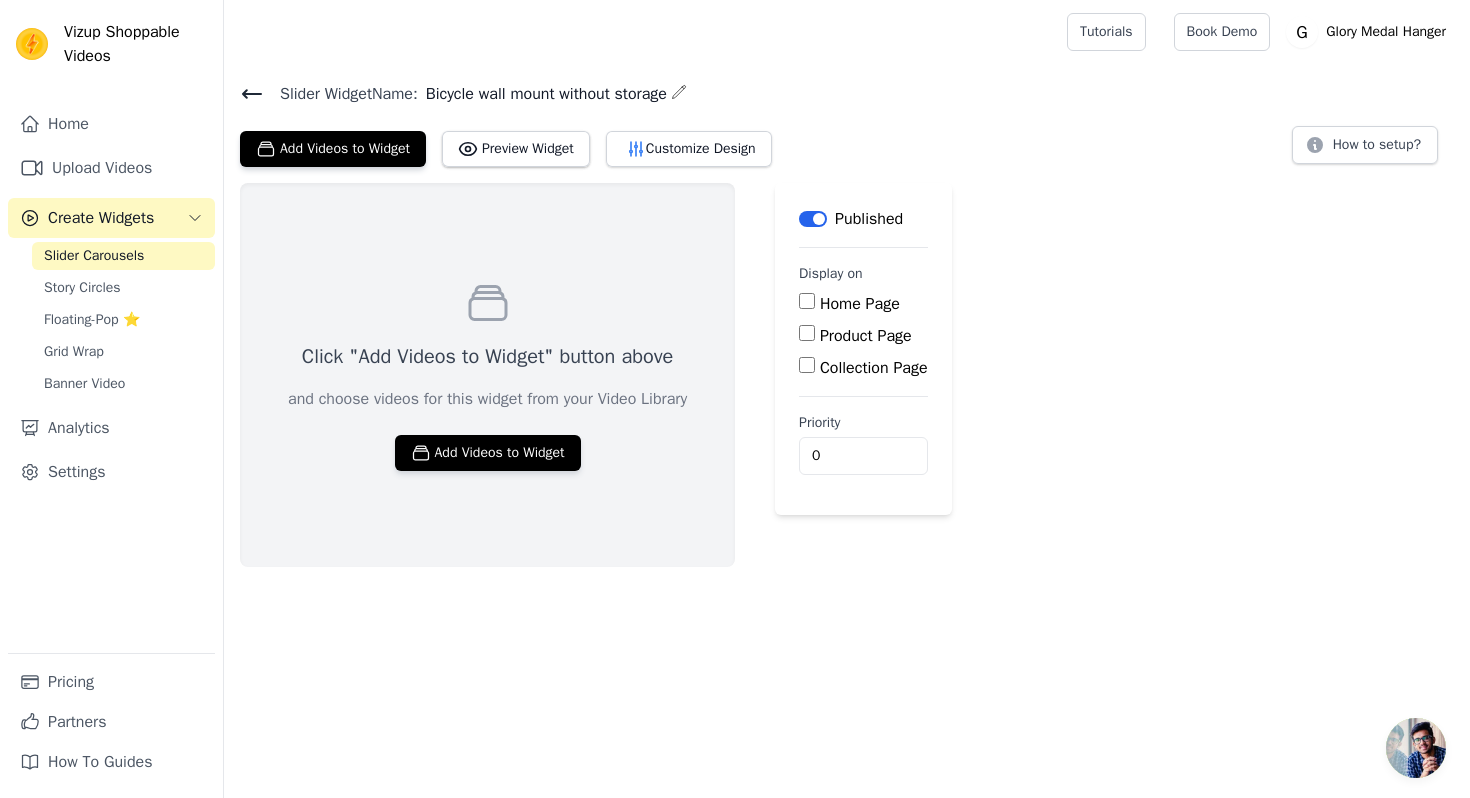 click on "Product Page" at bounding box center (807, 333) 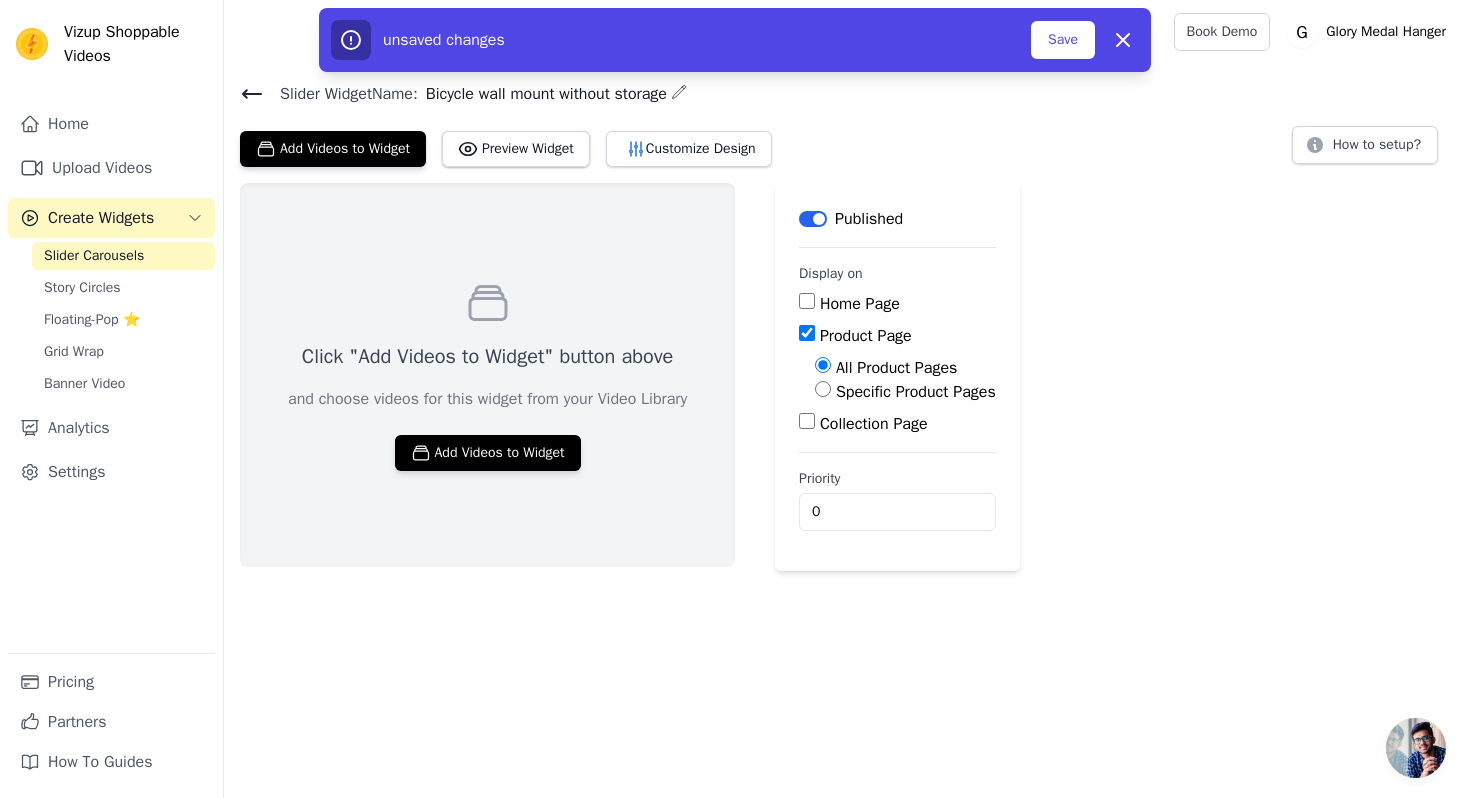 click on "Specific Product Pages" at bounding box center (823, 389) 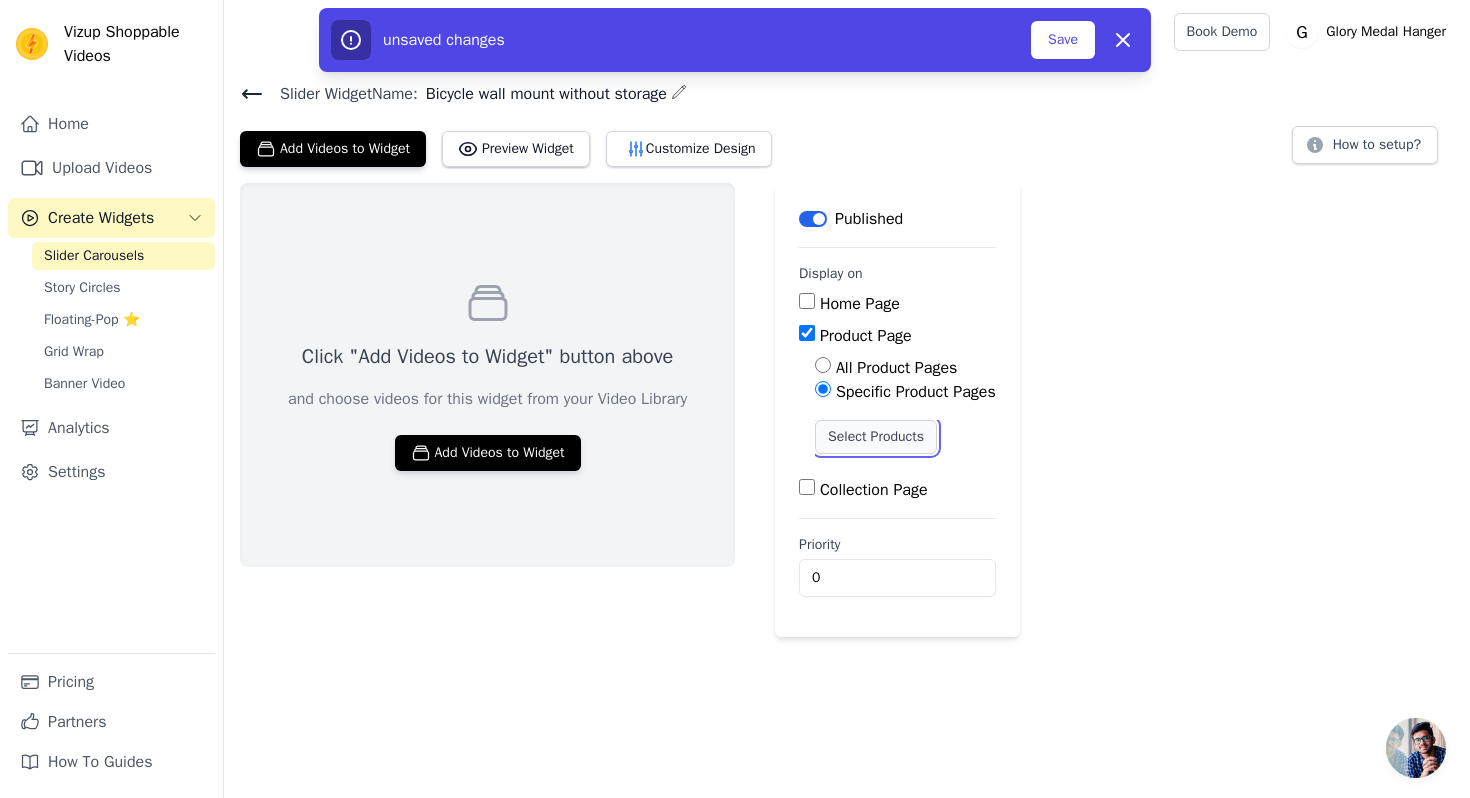click on "Select Products" at bounding box center [876, 437] 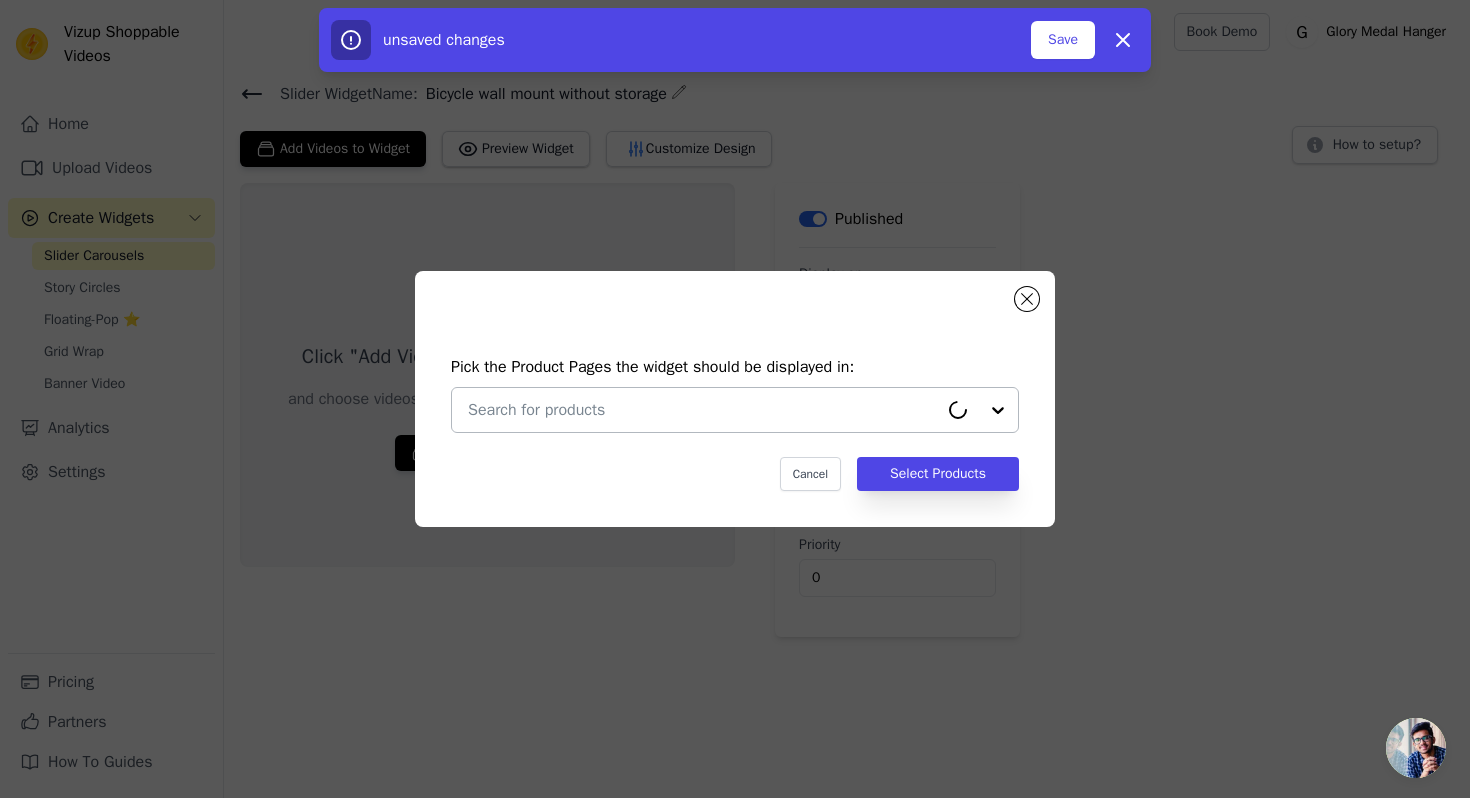 click at bounding box center (703, 410) 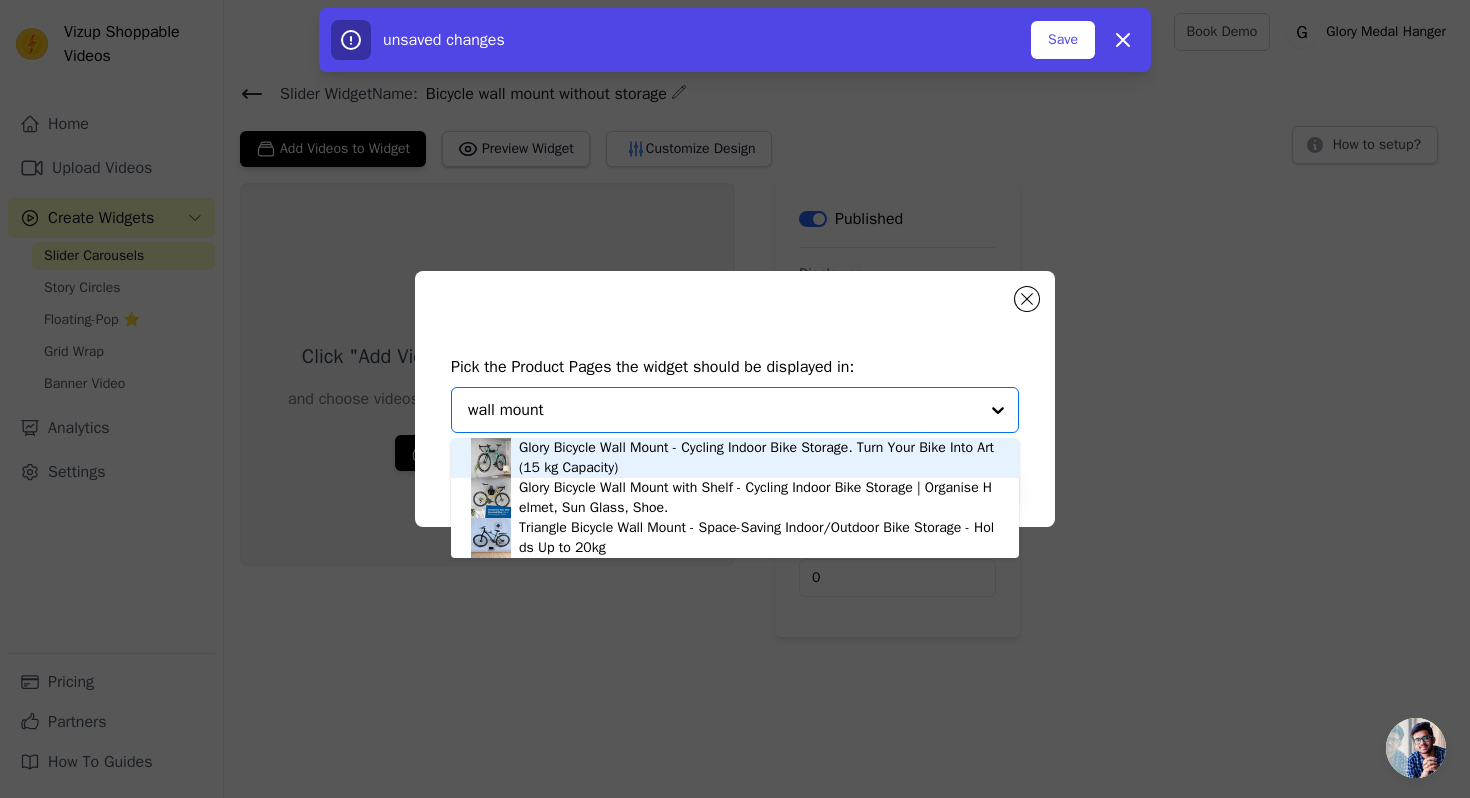 type on "wall mount" 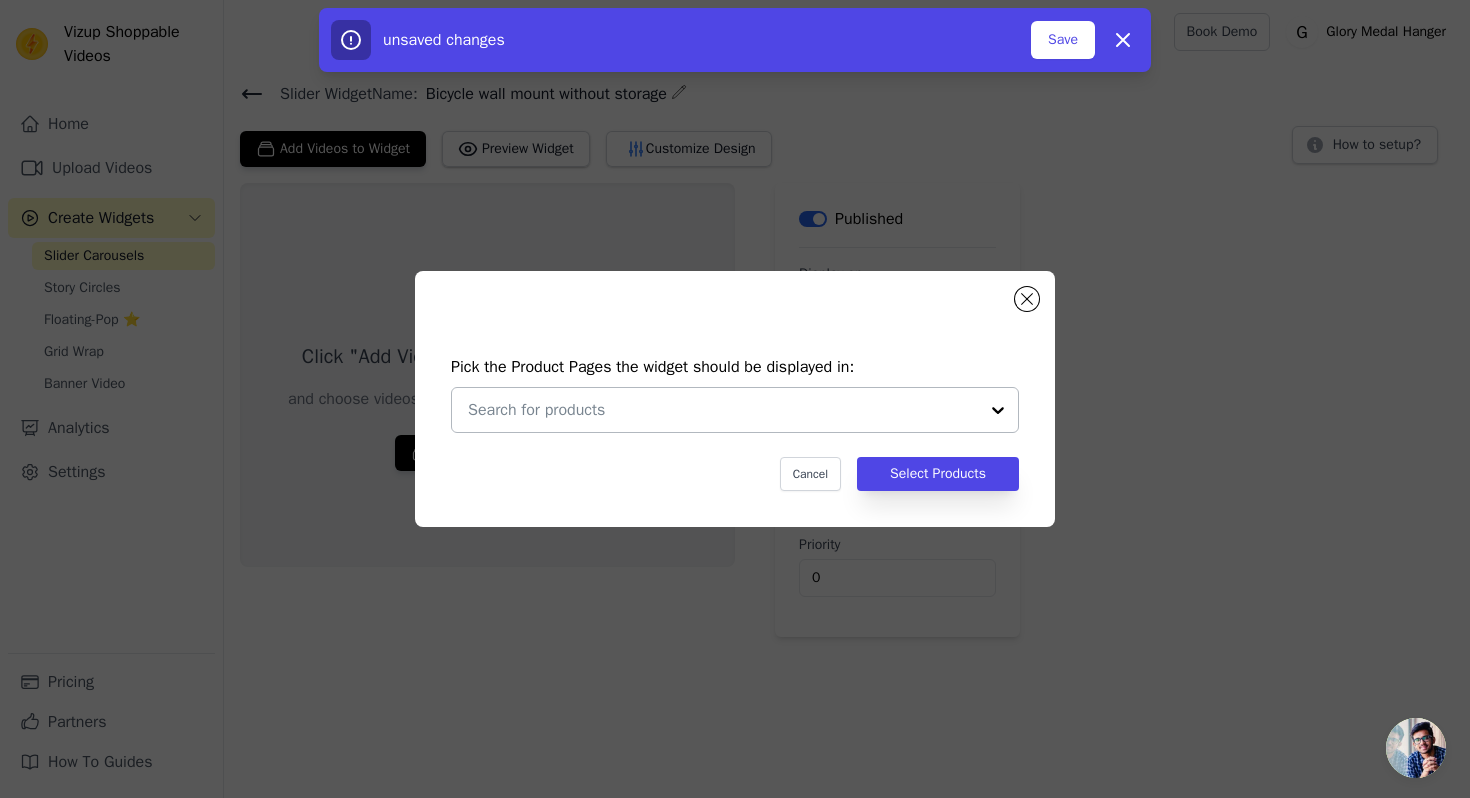 click at bounding box center (723, 410) 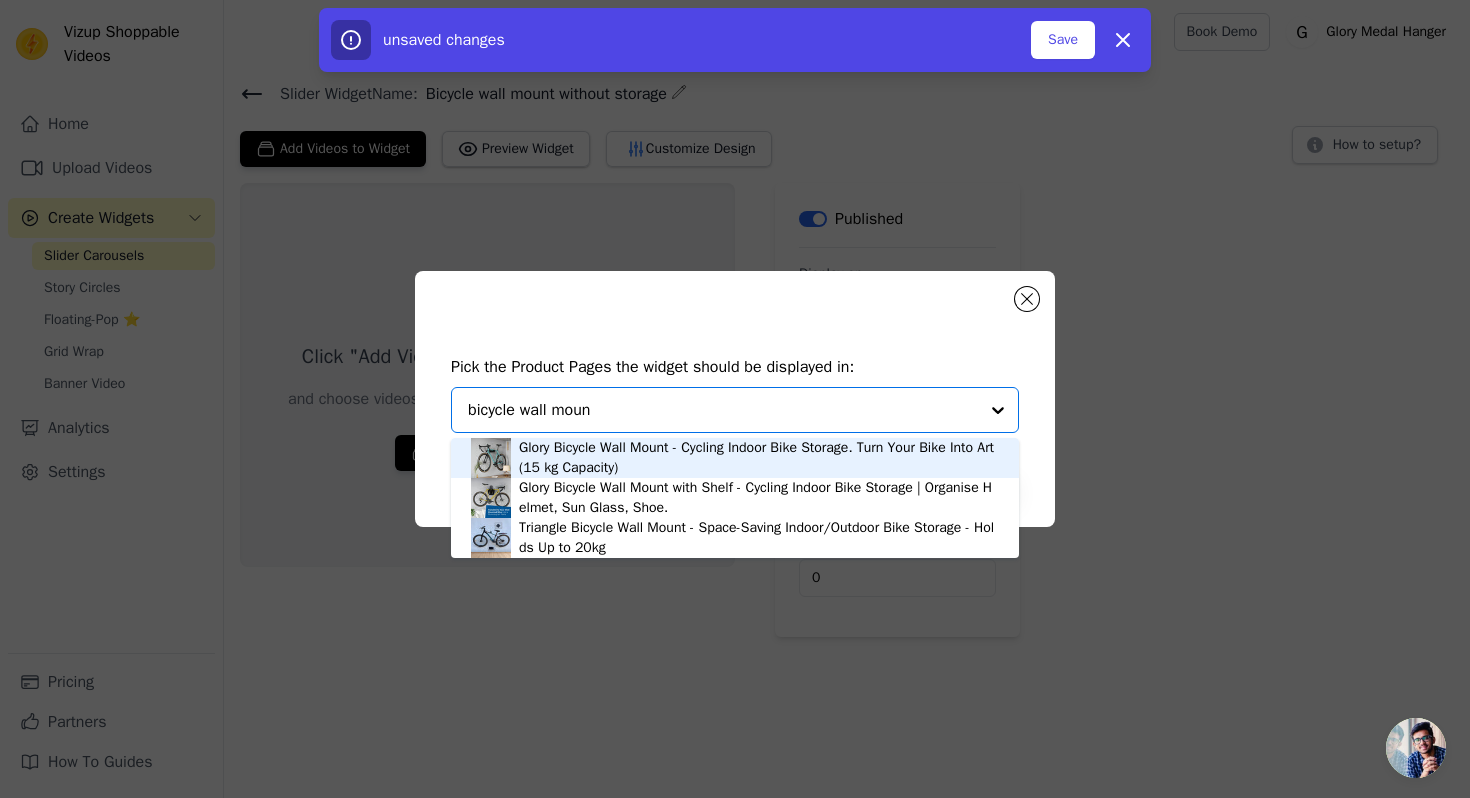 type on "bicycle wall mount" 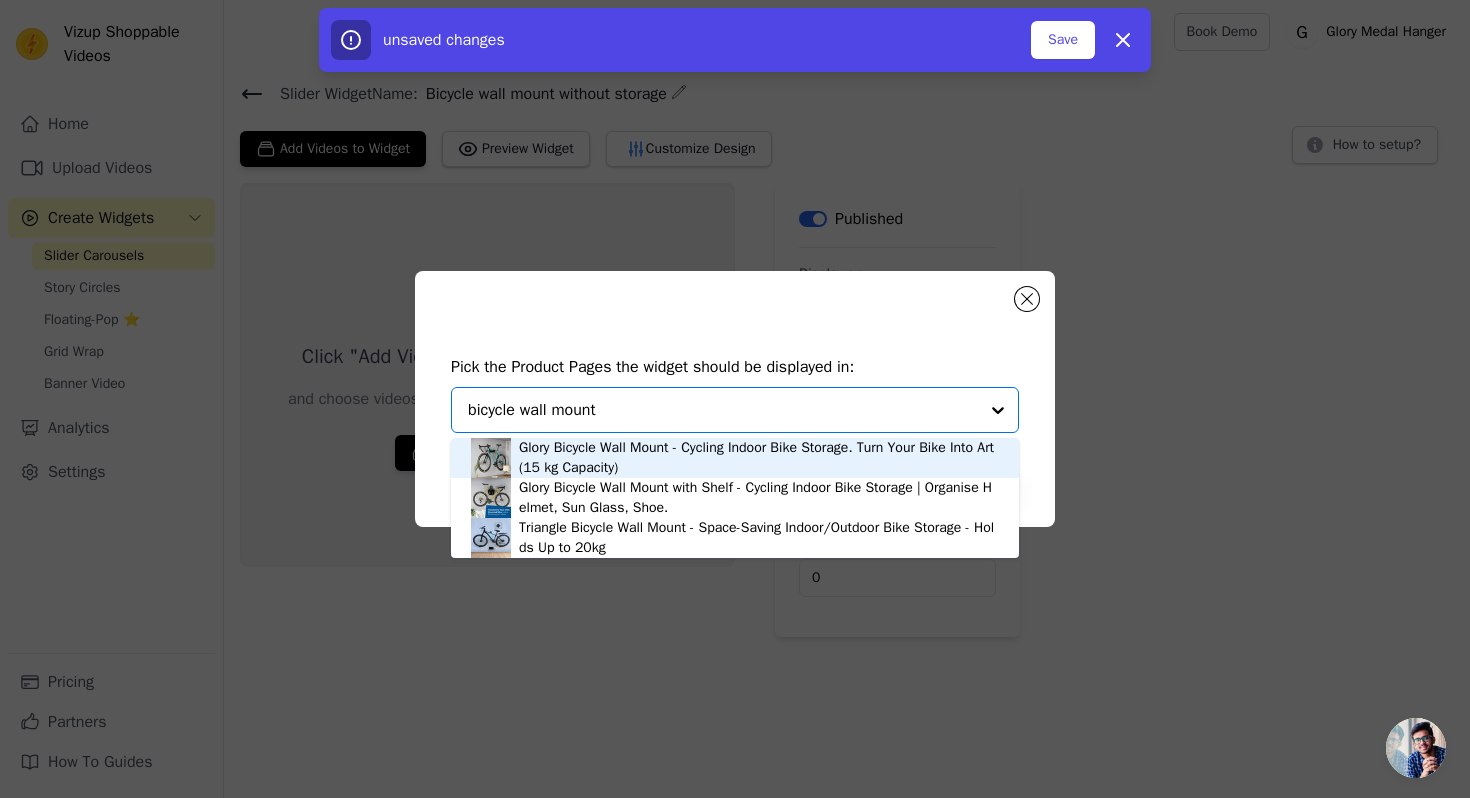click on "Glory Bicycle Wall Mount - Cycling Indoor Bike Storage. Turn Your Bike Into Art (15 kg Capacity)" at bounding box center [759, 458] 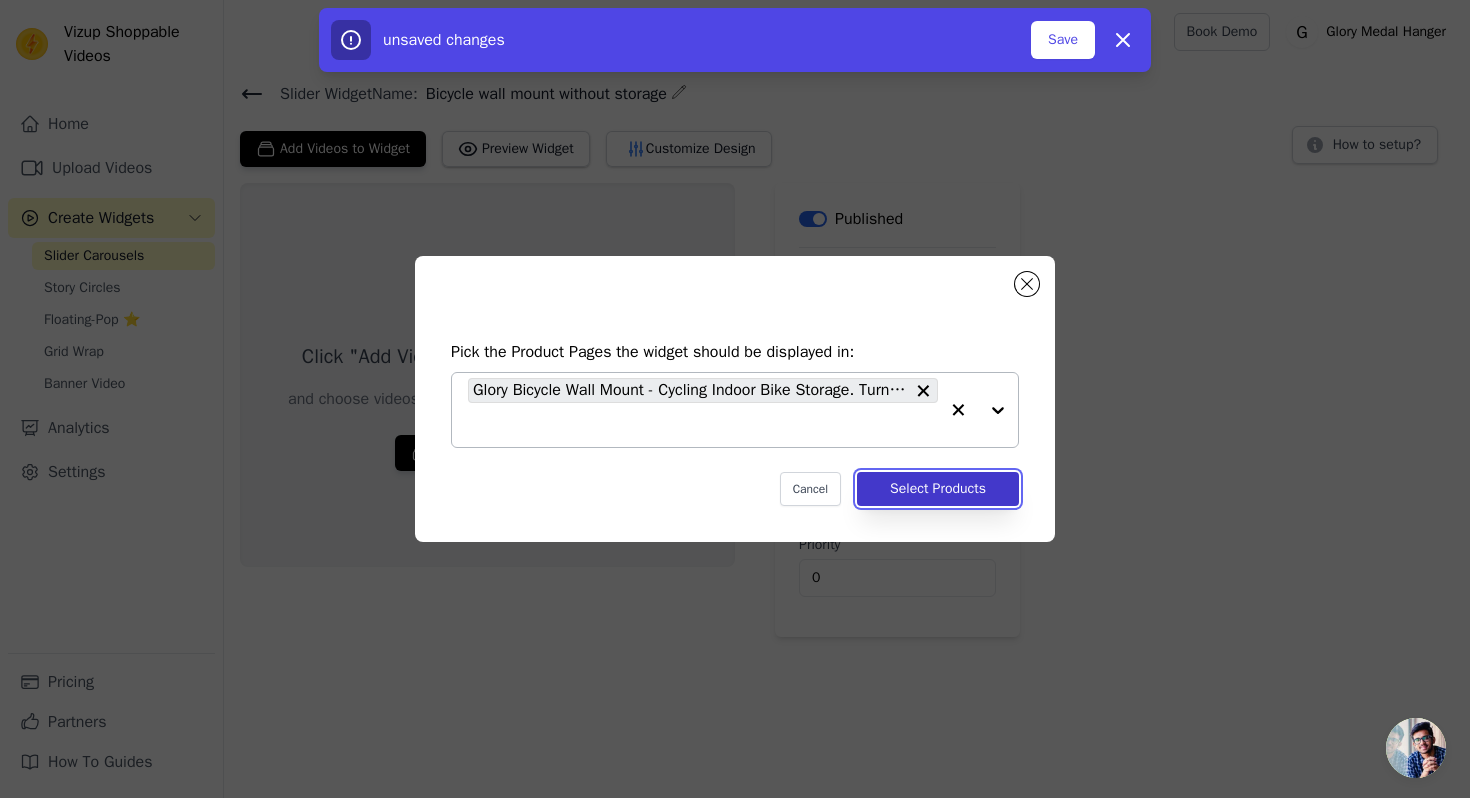 click on "Select Products" at bounding box center [938, 489] 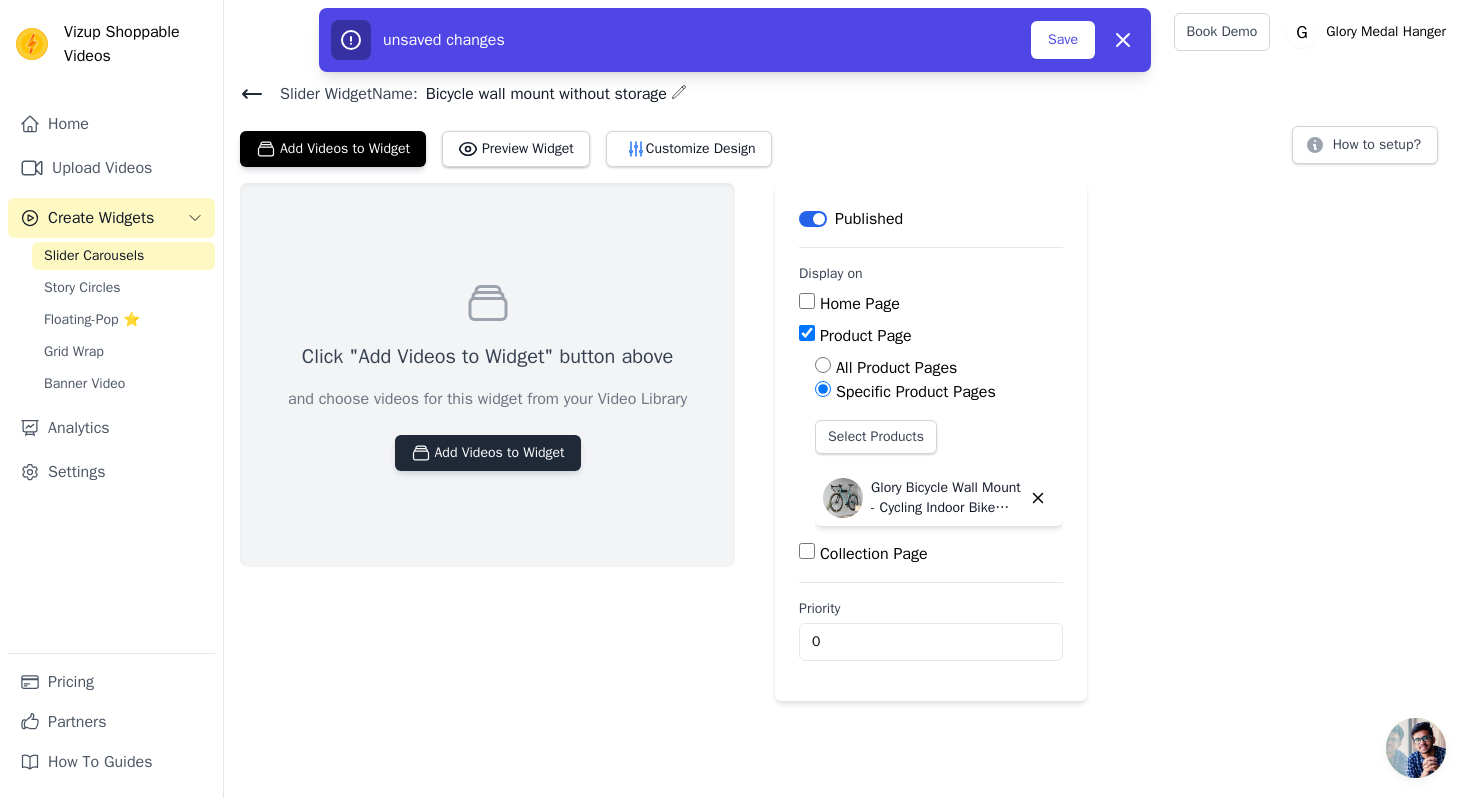 click on "Add Videos to Widget" at bounding box center (488, 453) 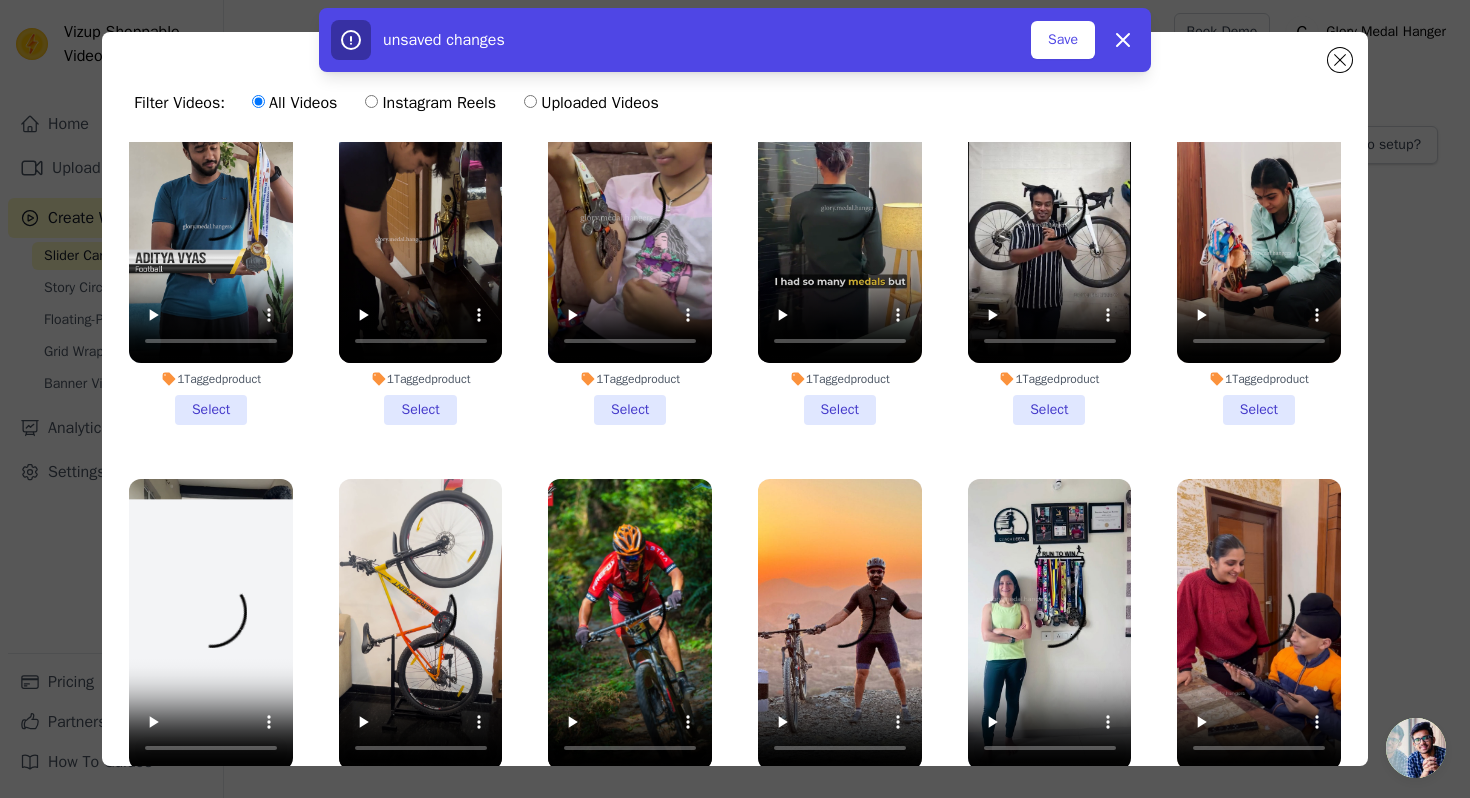 scroll, scrollTop: 111, scrollLeft: 0, axis: vertical 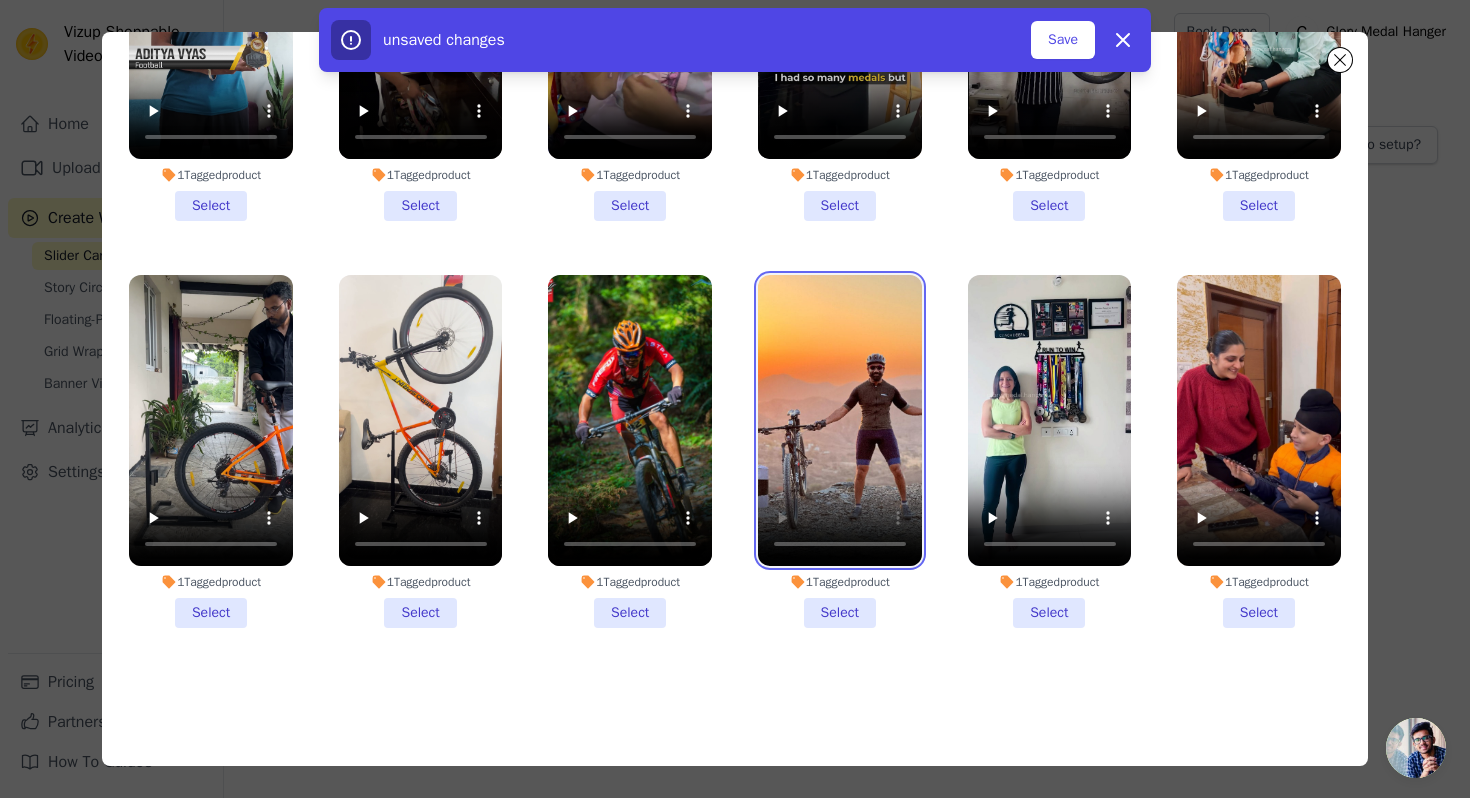 type 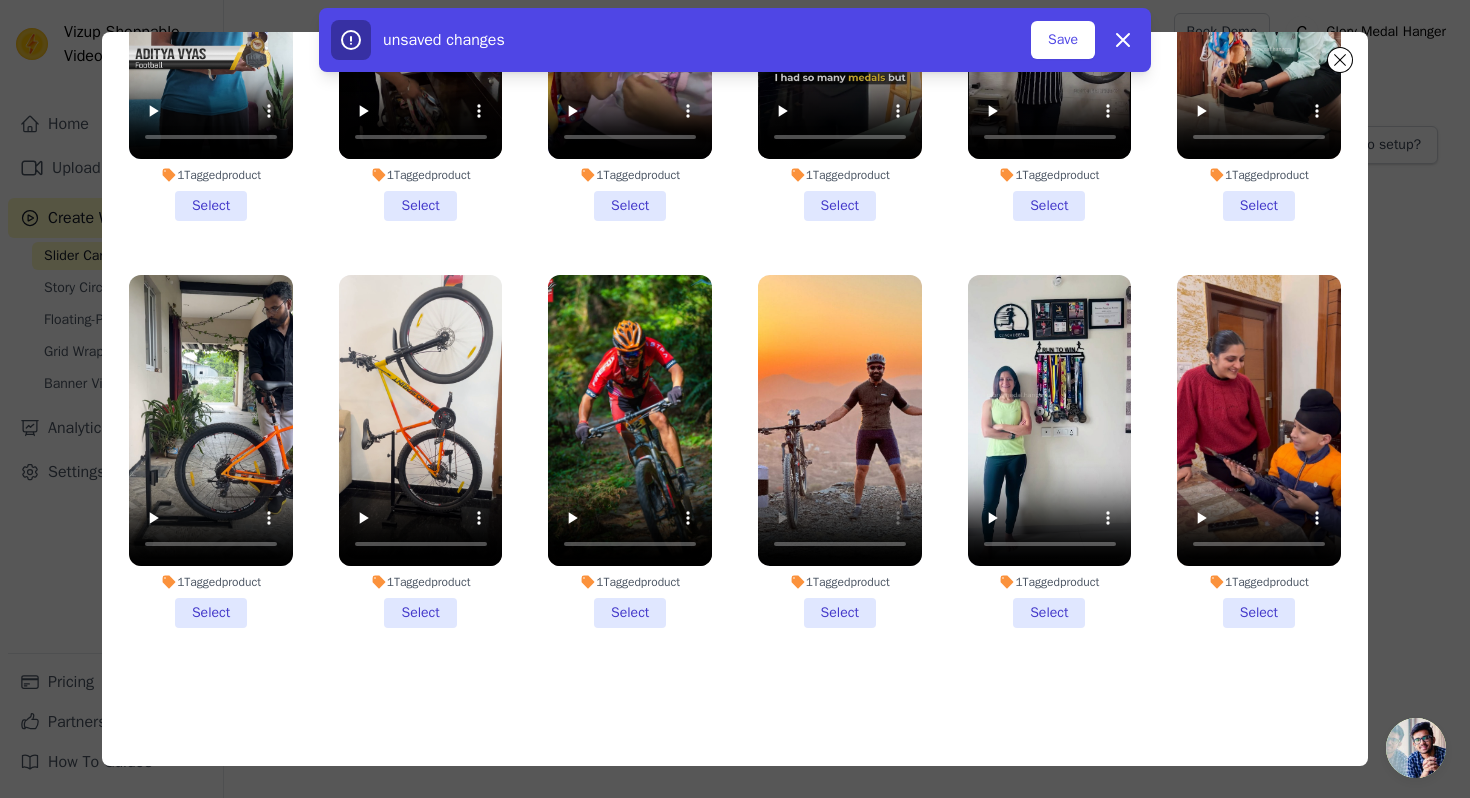 click on "1  Tagged  product     Select" at bounding box center (840, 451) 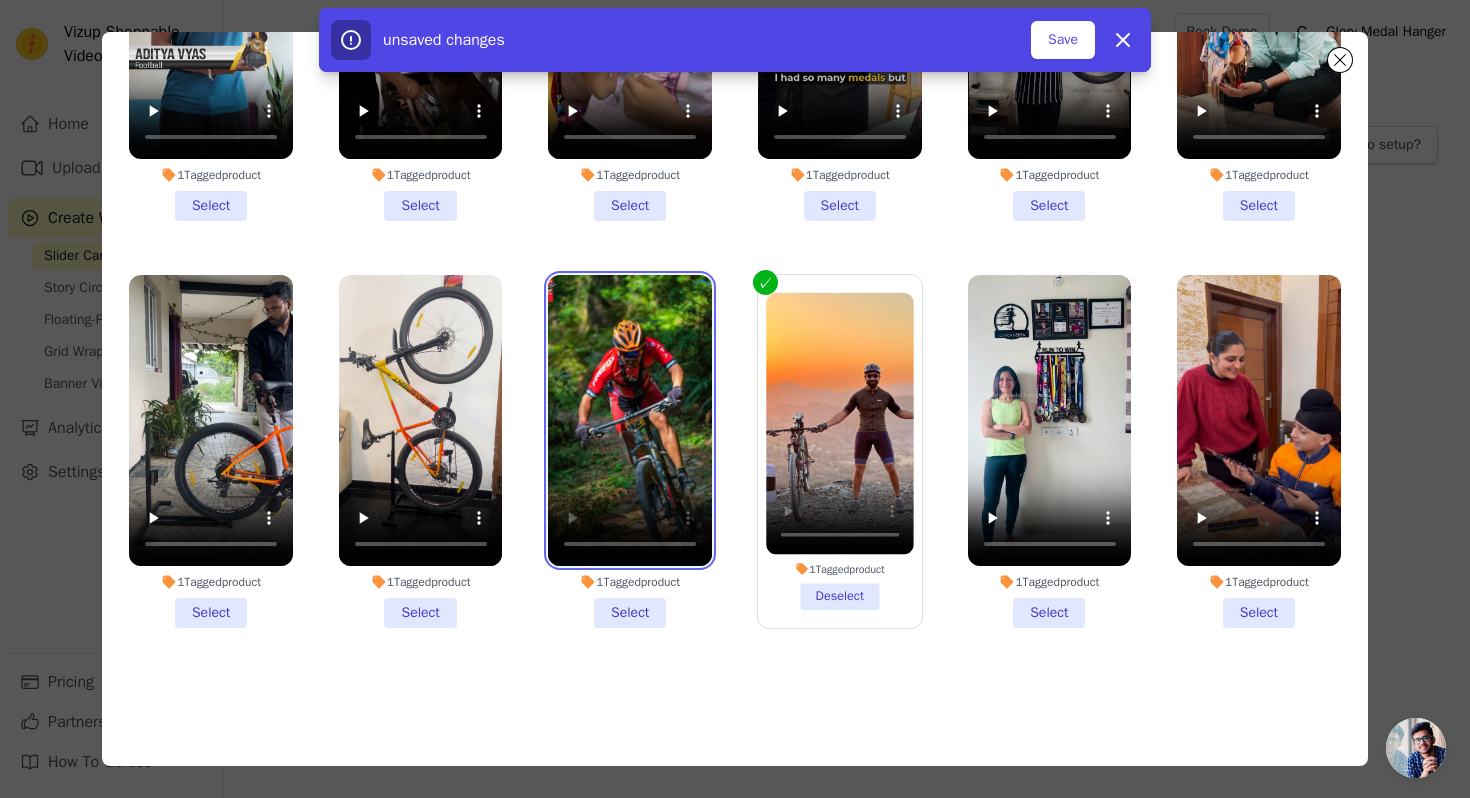 type 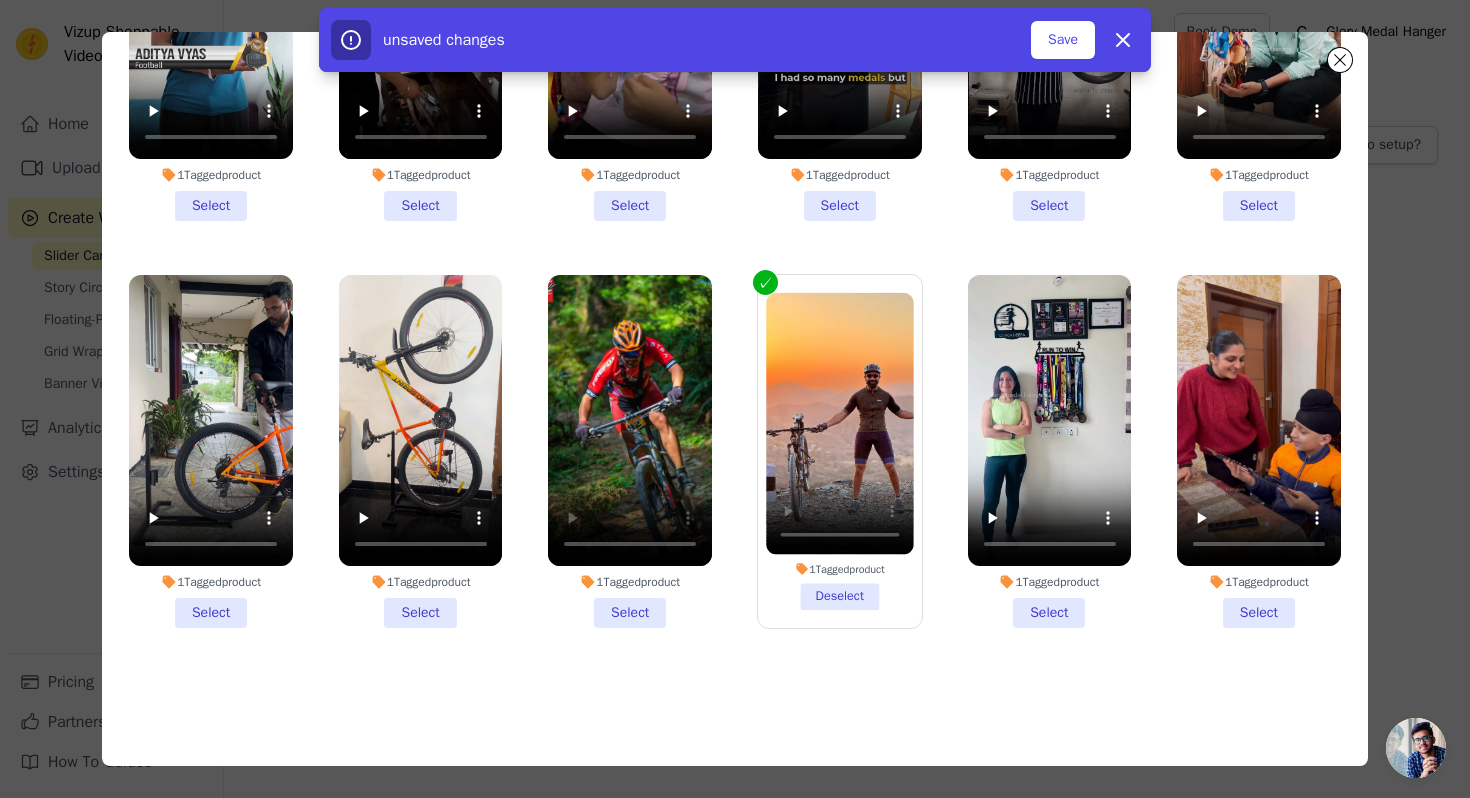click on "1  Tagged  product     Select" at bounding box center [630, 451] 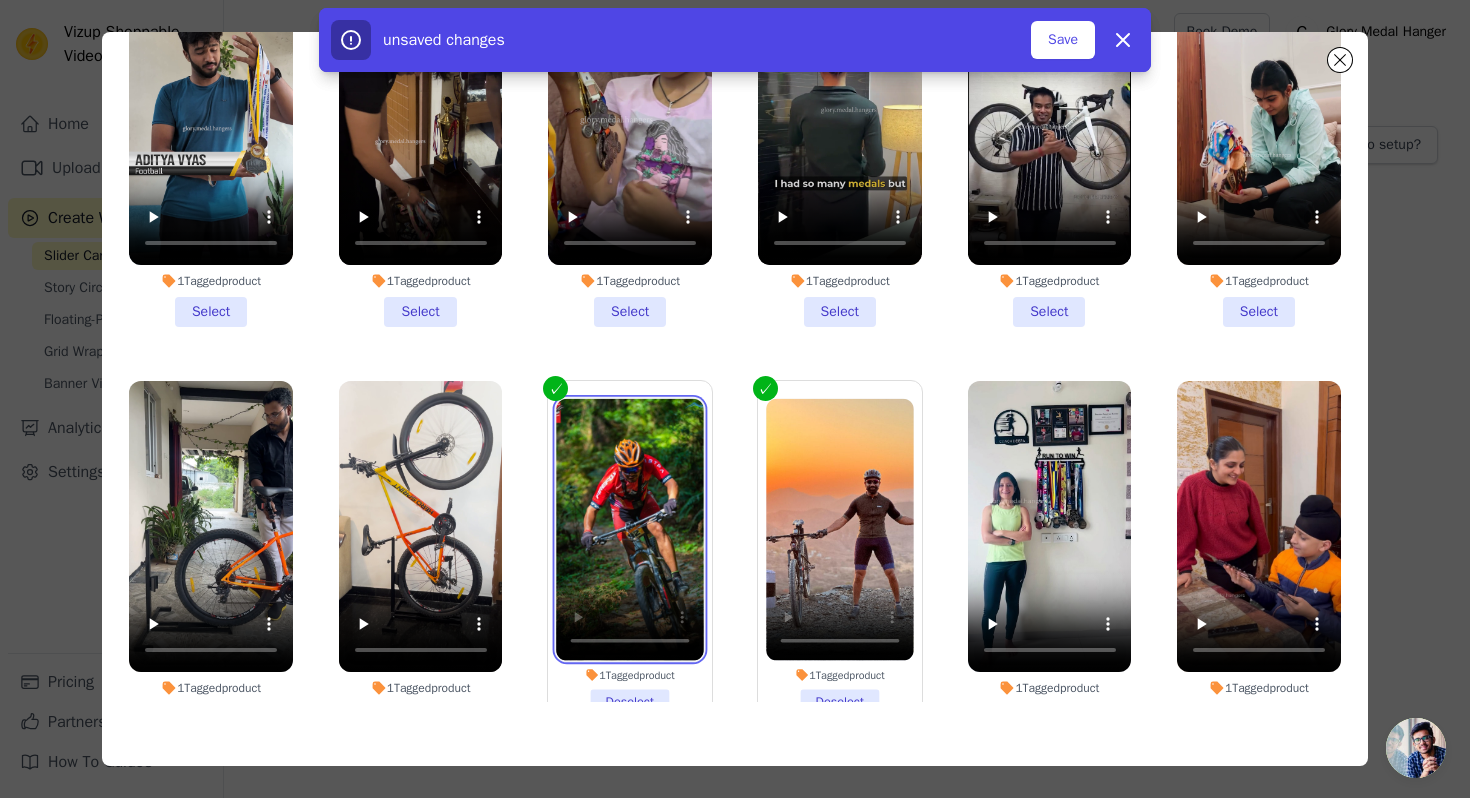 scroll, scrollTop: 0, scrollLeft: 0, axis: both 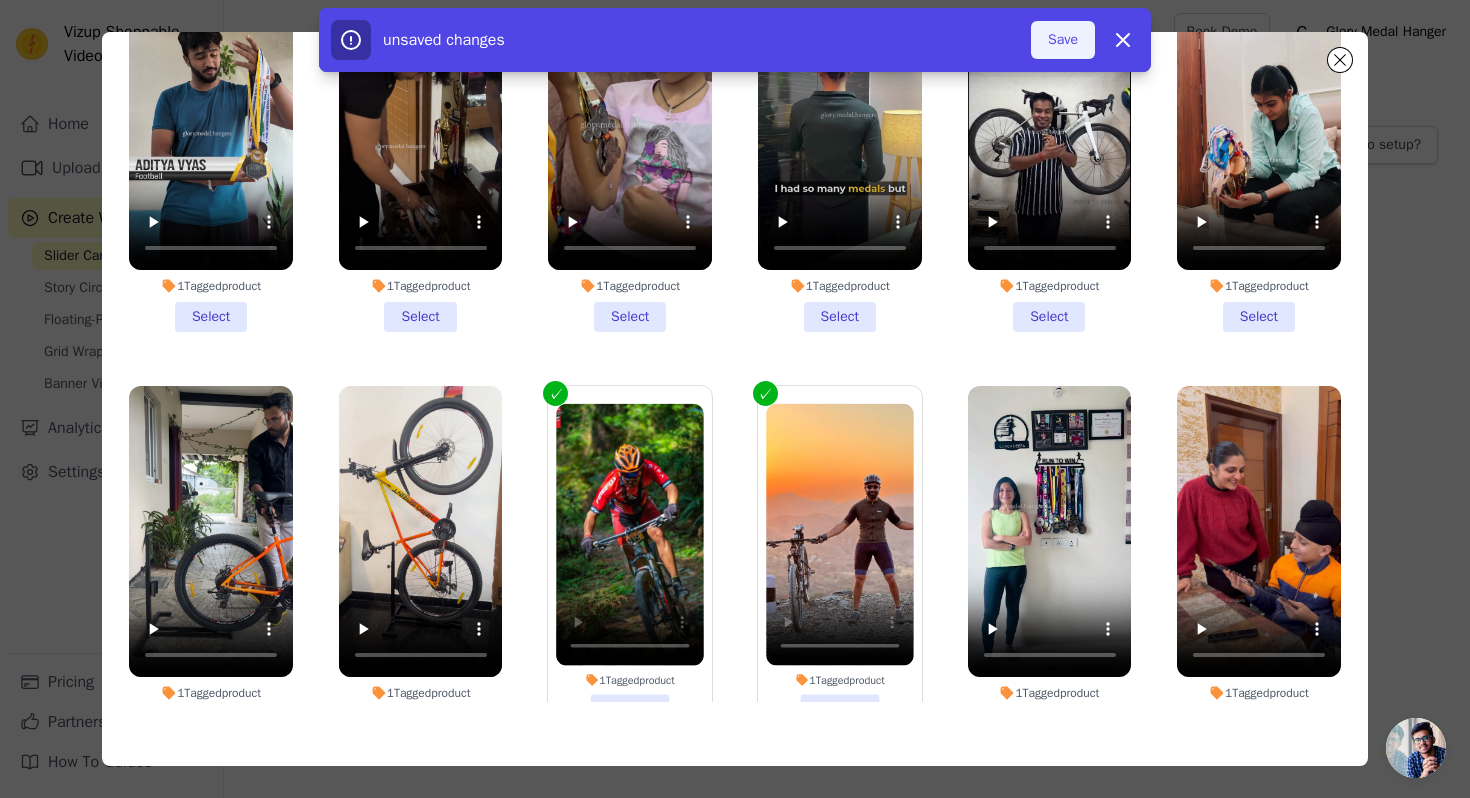 click on "Save" at bounding box center (1063, 40) 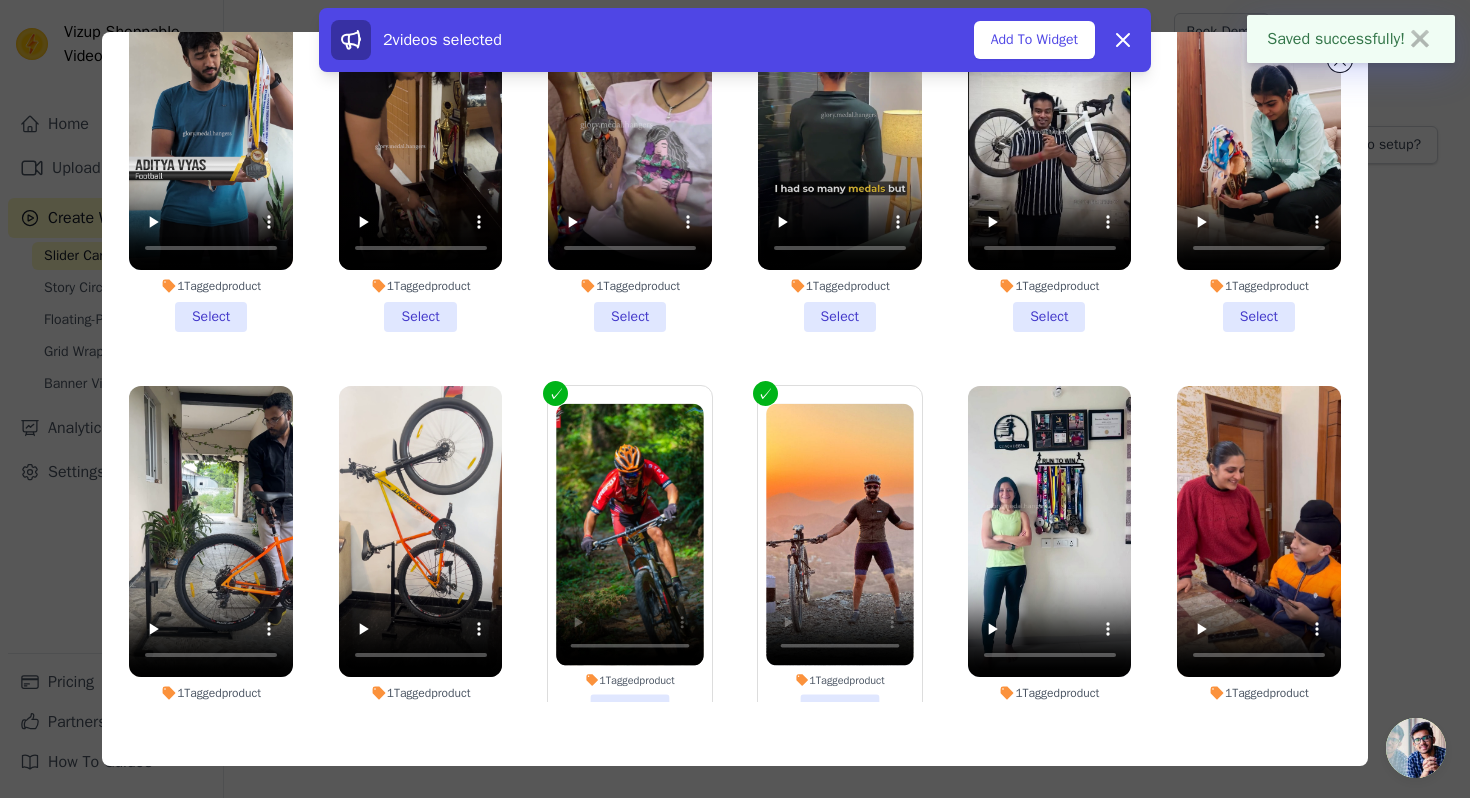 click on "Add To Widget" at bounding box center [1034, 40] 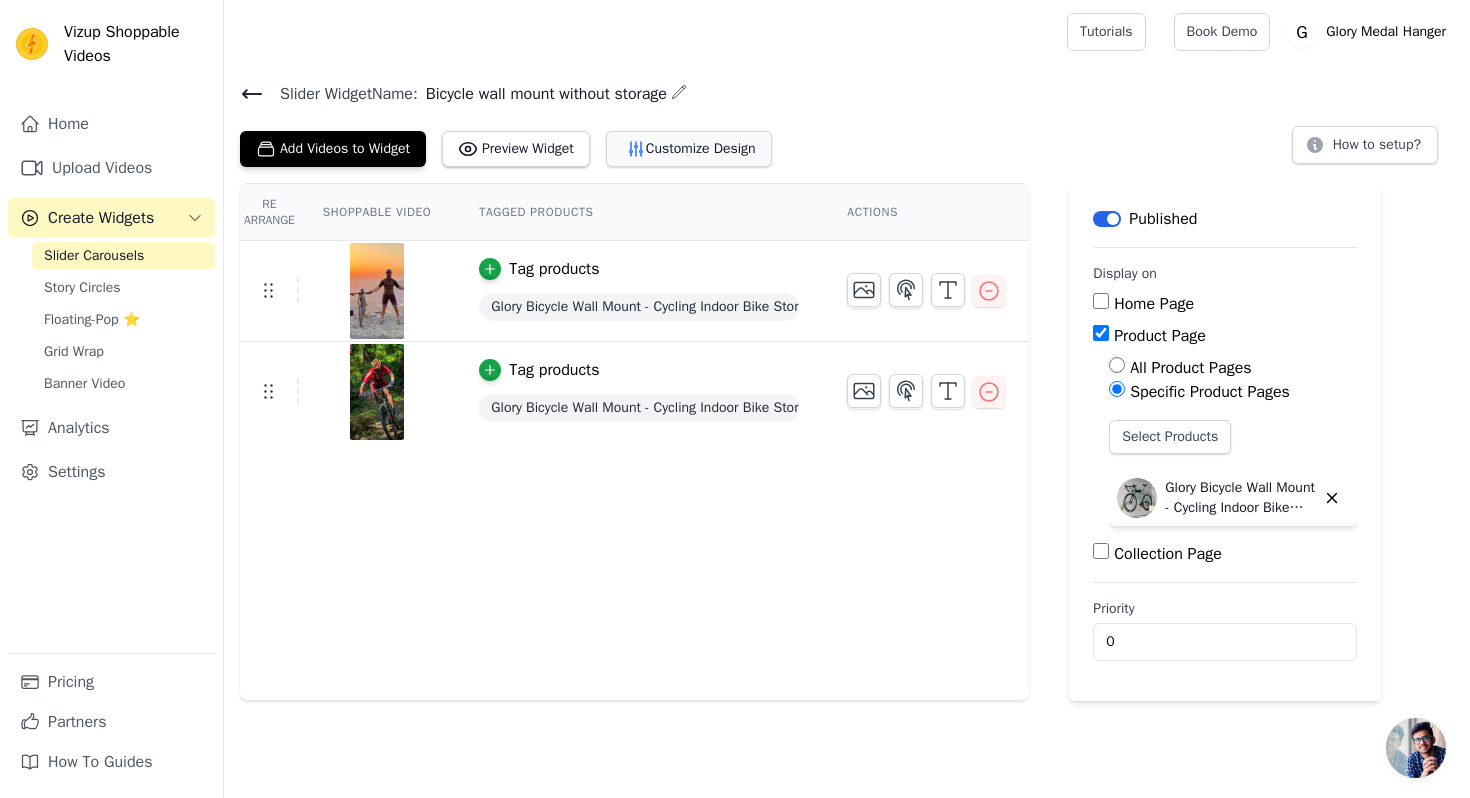 click on "Customize Design" at bounding box center (689, 149) 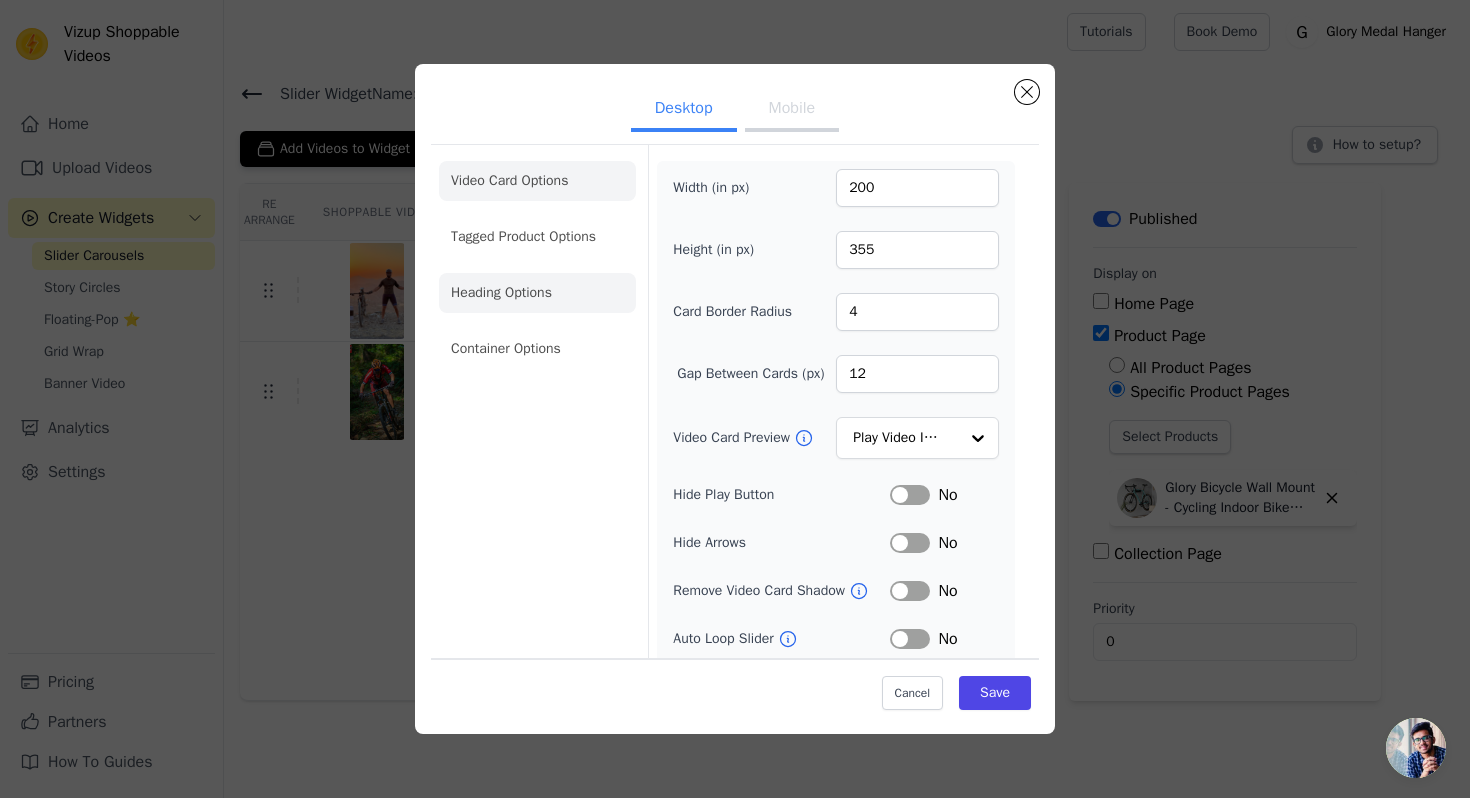 click on "Heading Options" 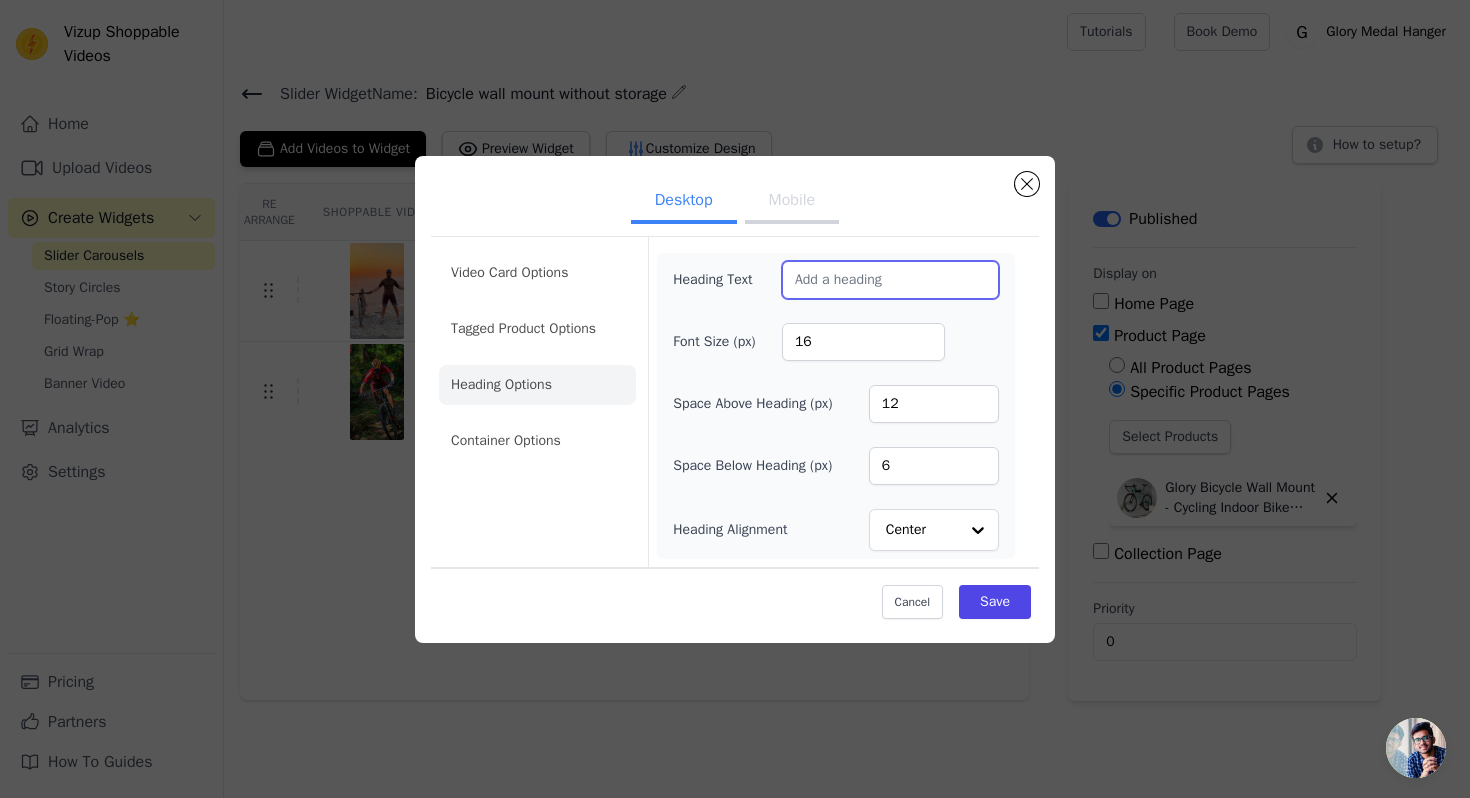 click on "Heading Text" at bounding box center [890, 280] 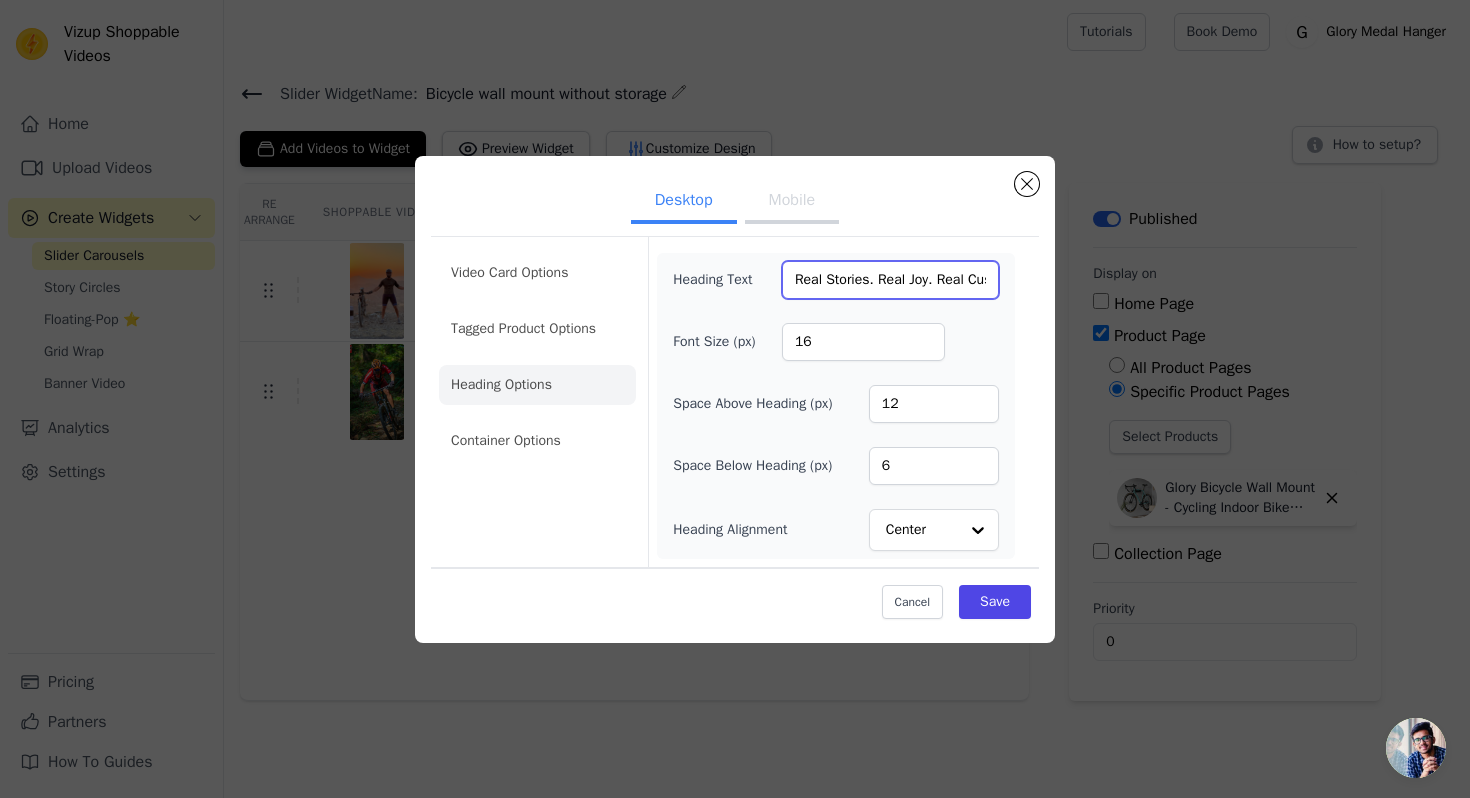 scroll, scrollTop: 0, scrollLeft: 59, axis: horizontal 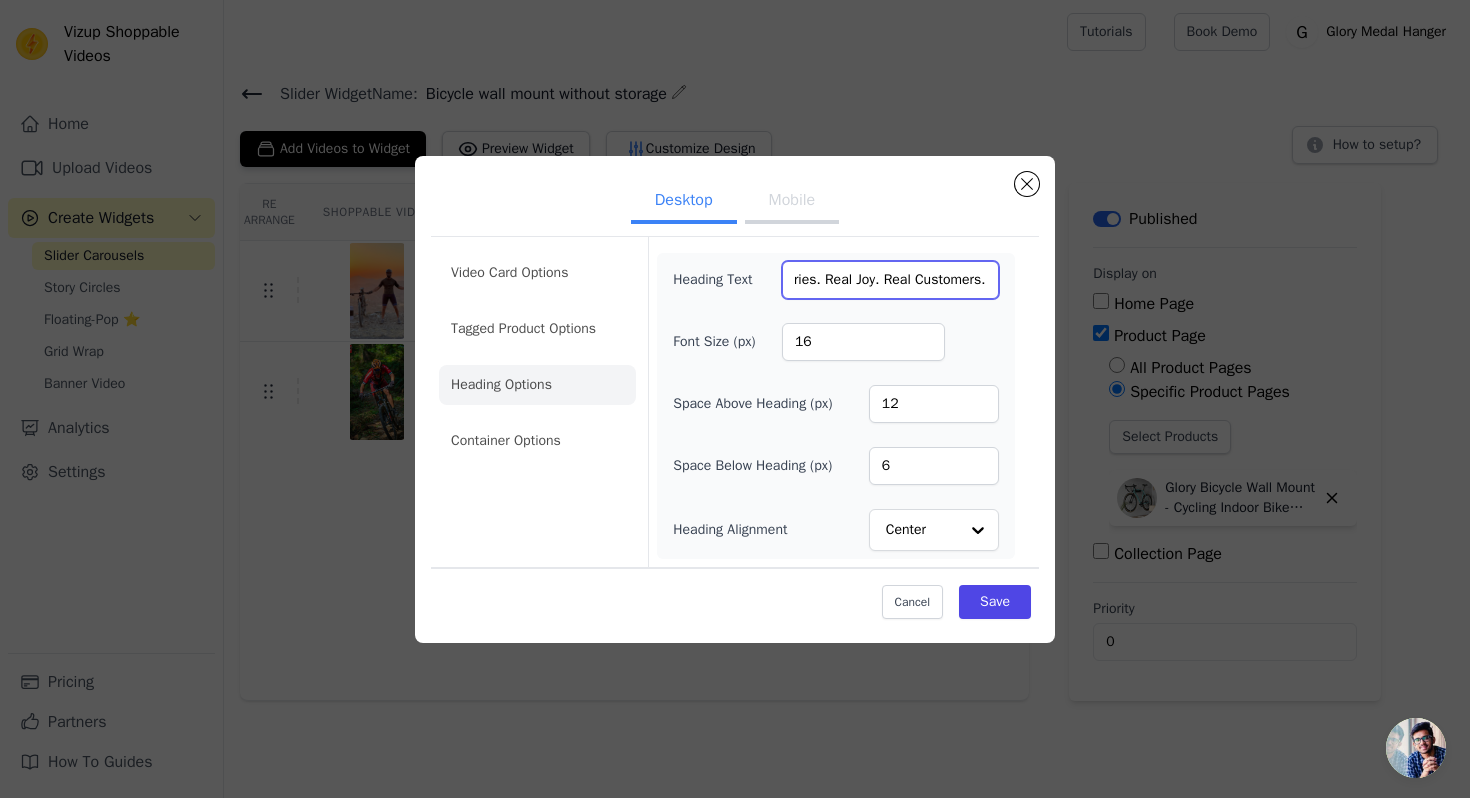 type on "Real Stories. Real Joy. Real Customers." 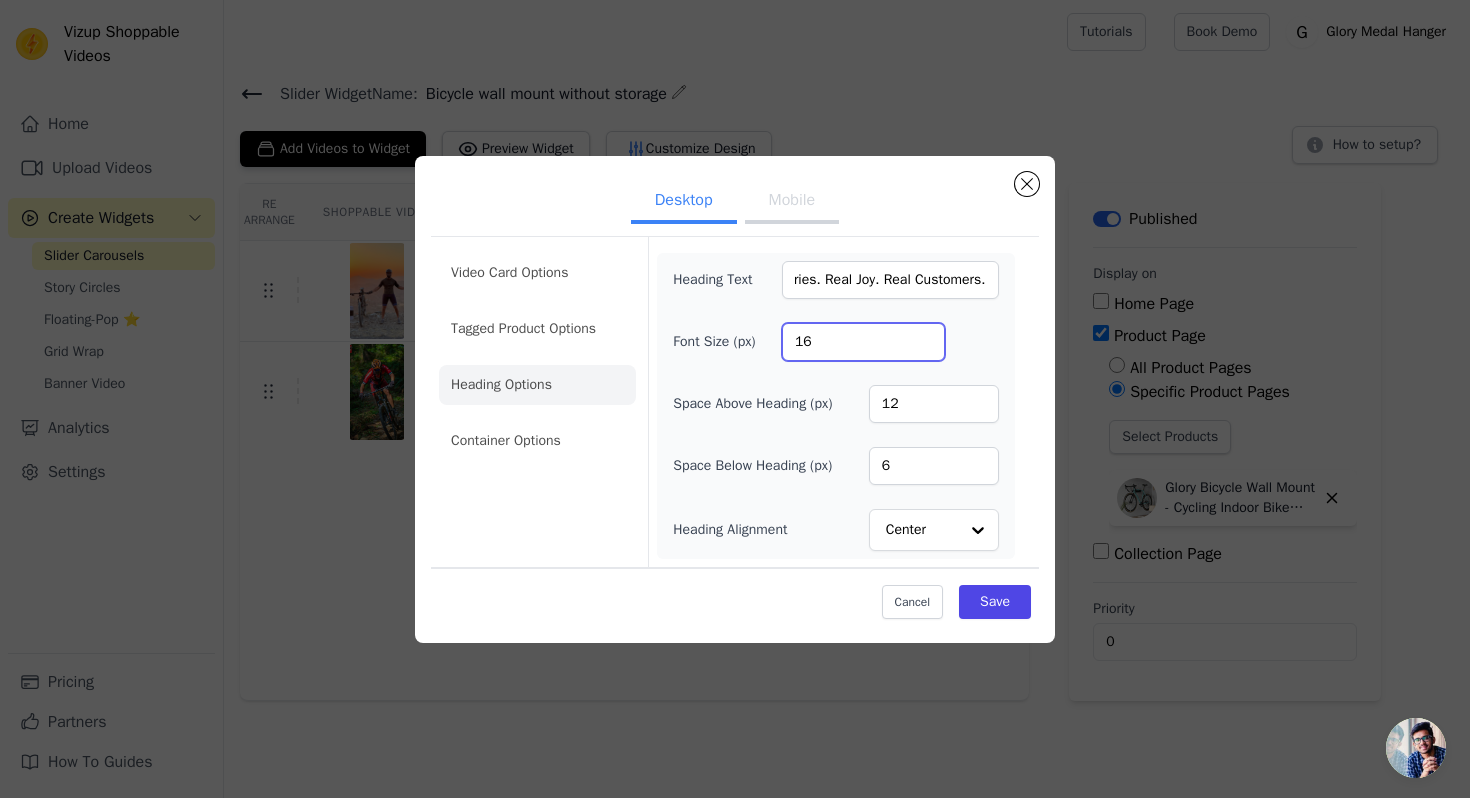 scroll, scrollTop: 0, scrollLeft: 0, axis: both 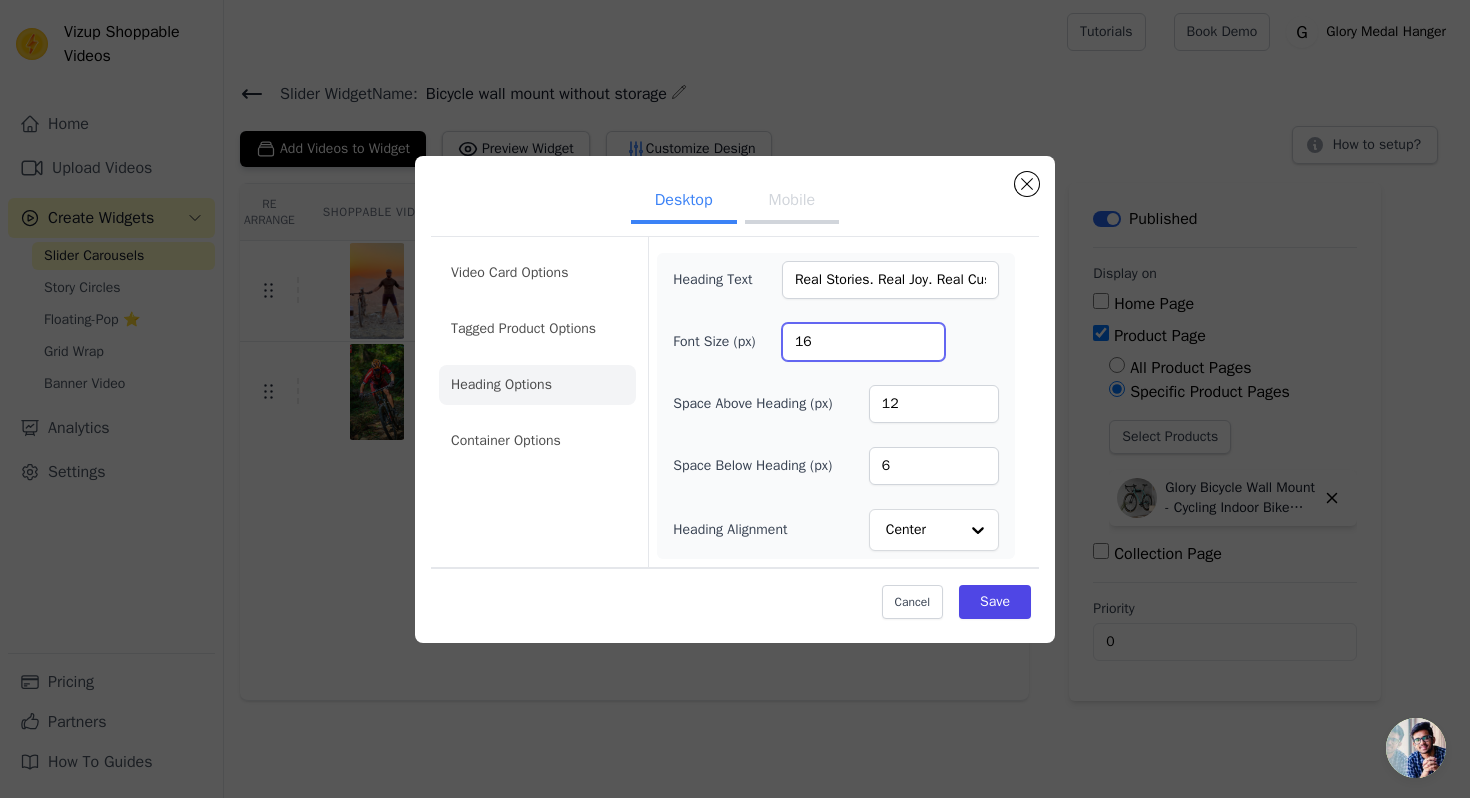 click on "16" at bounding box center [863, 342] 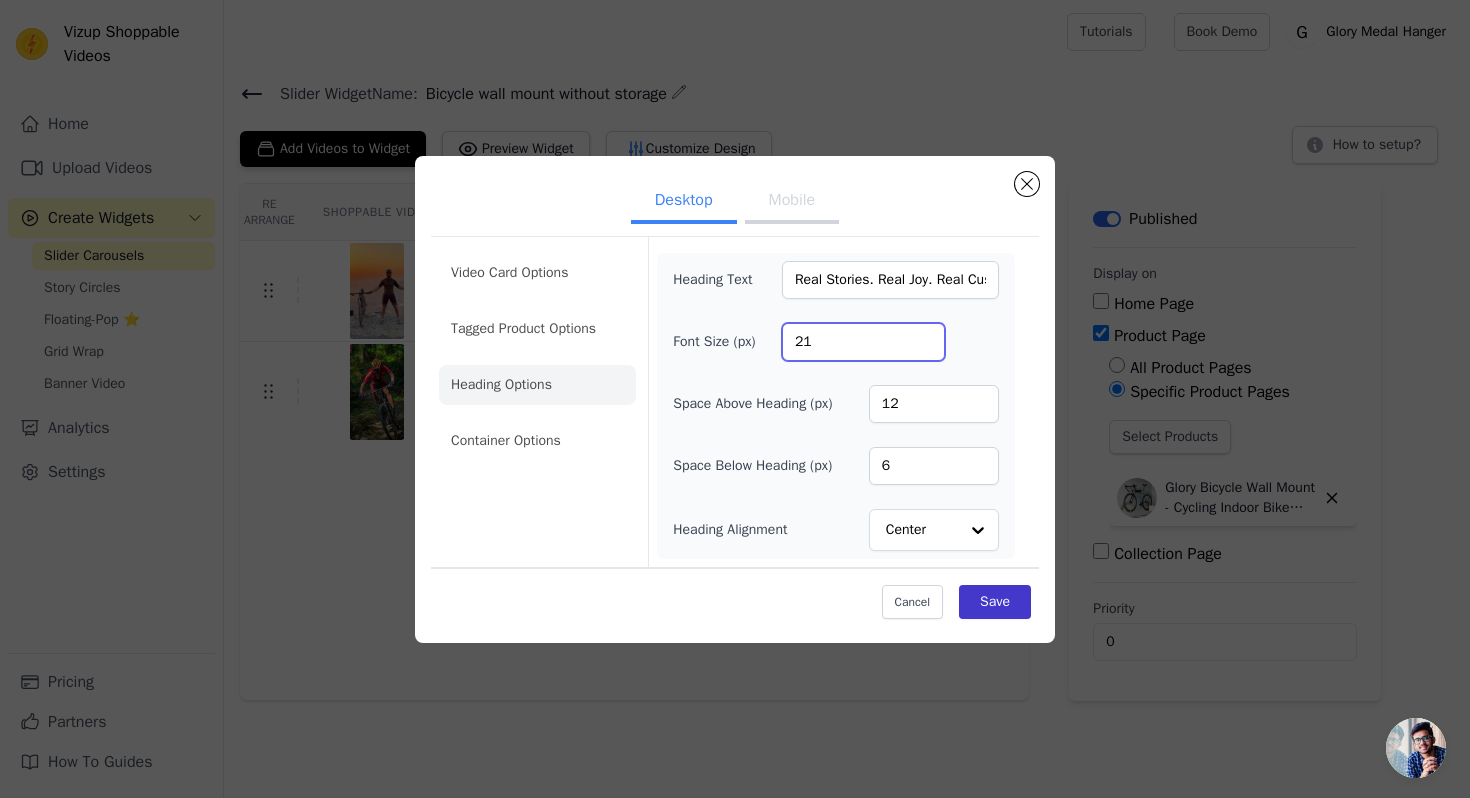 type on "21" 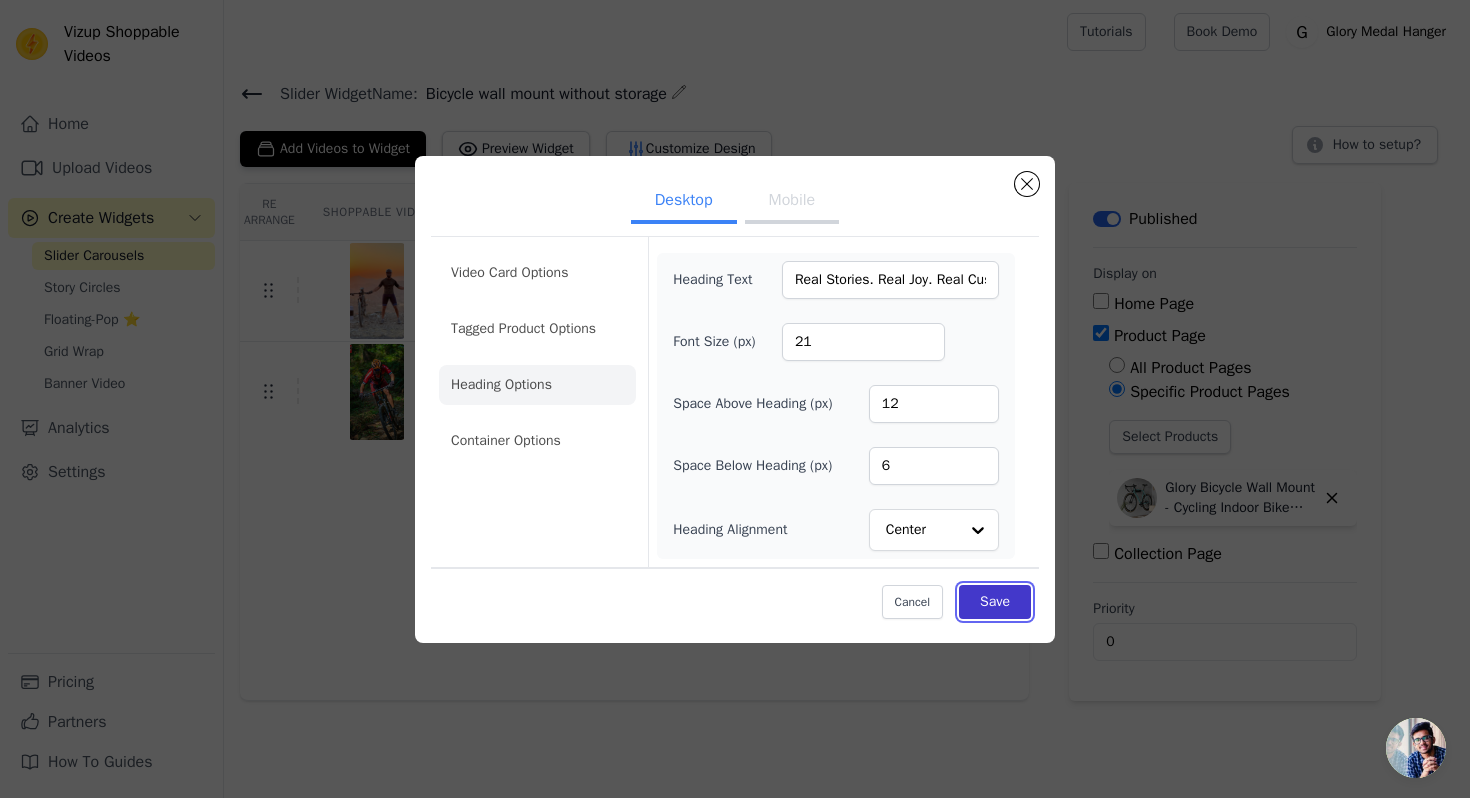 click on "Save" at bounding box center [995, 602] 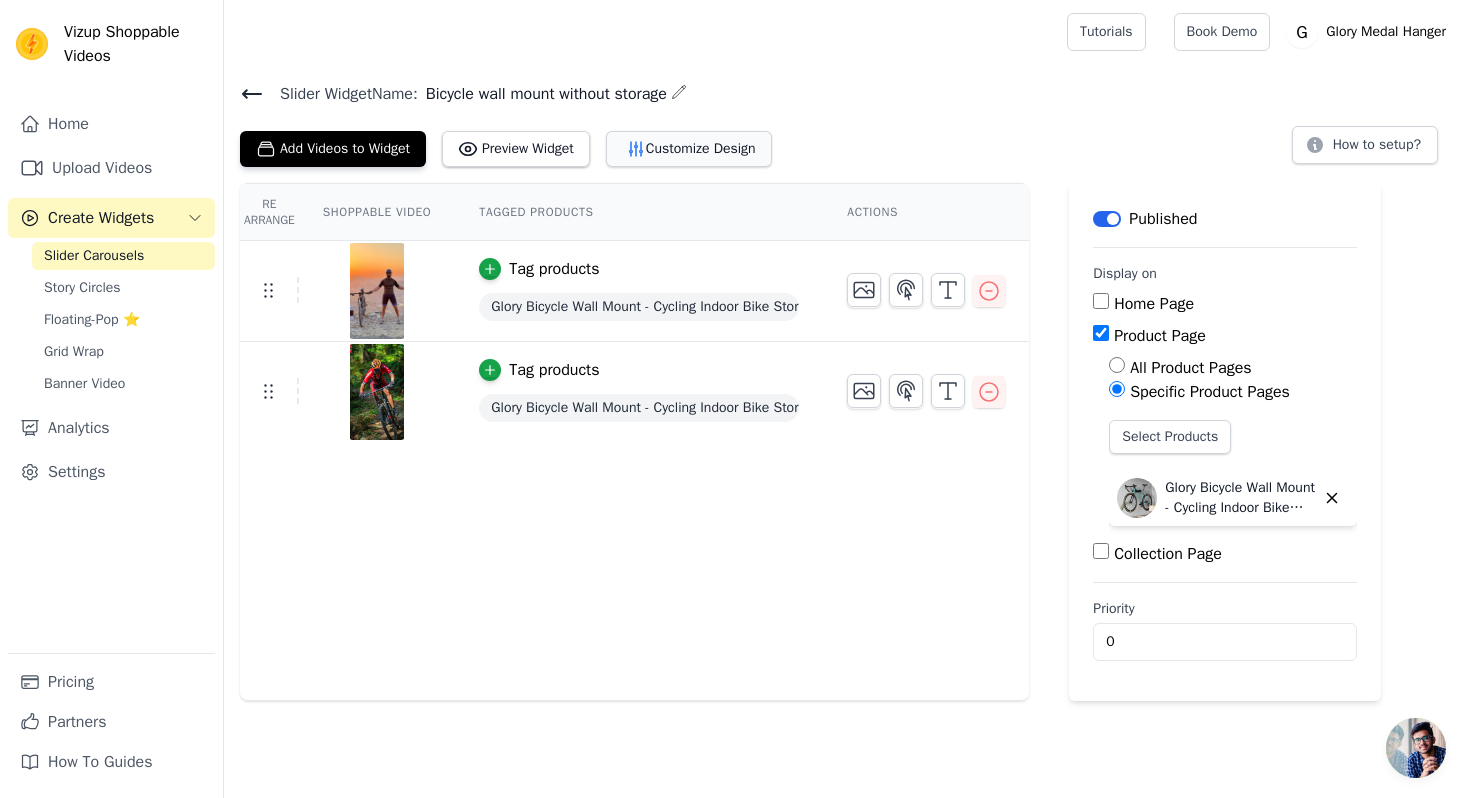 click on "Customize Design" at bounding box center (689, 149) 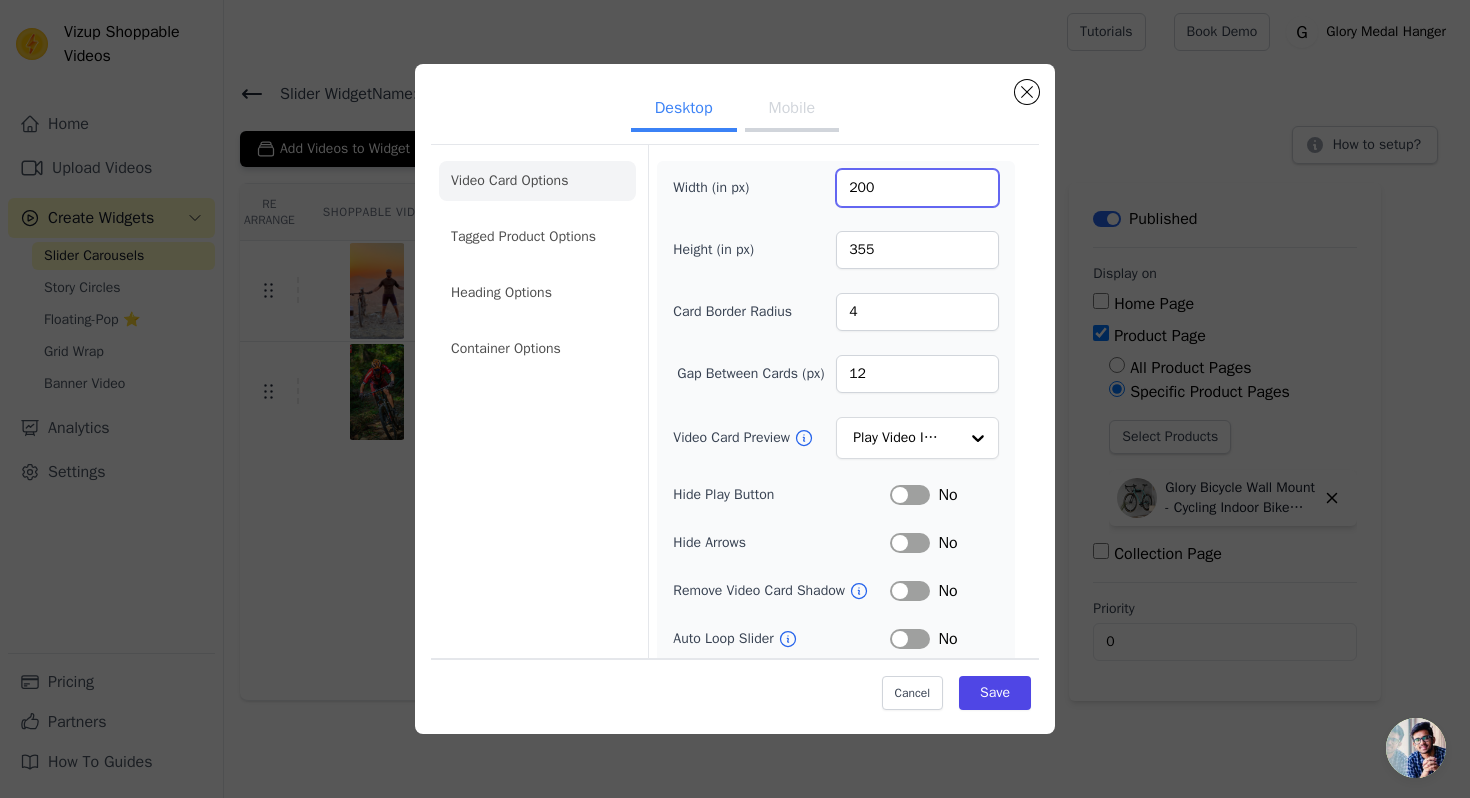 click on "200" at bounding box center (917, 188) 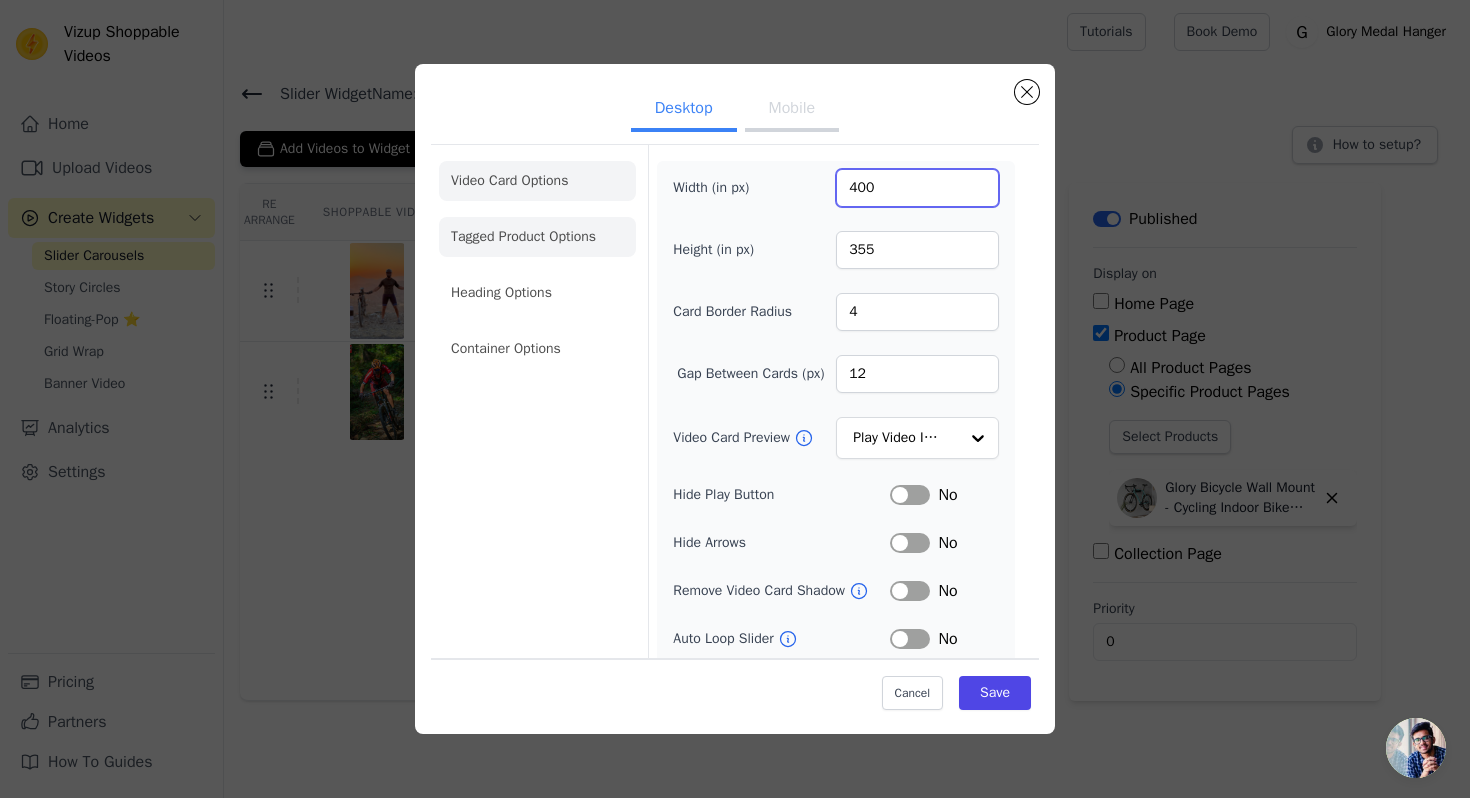 type on "400" 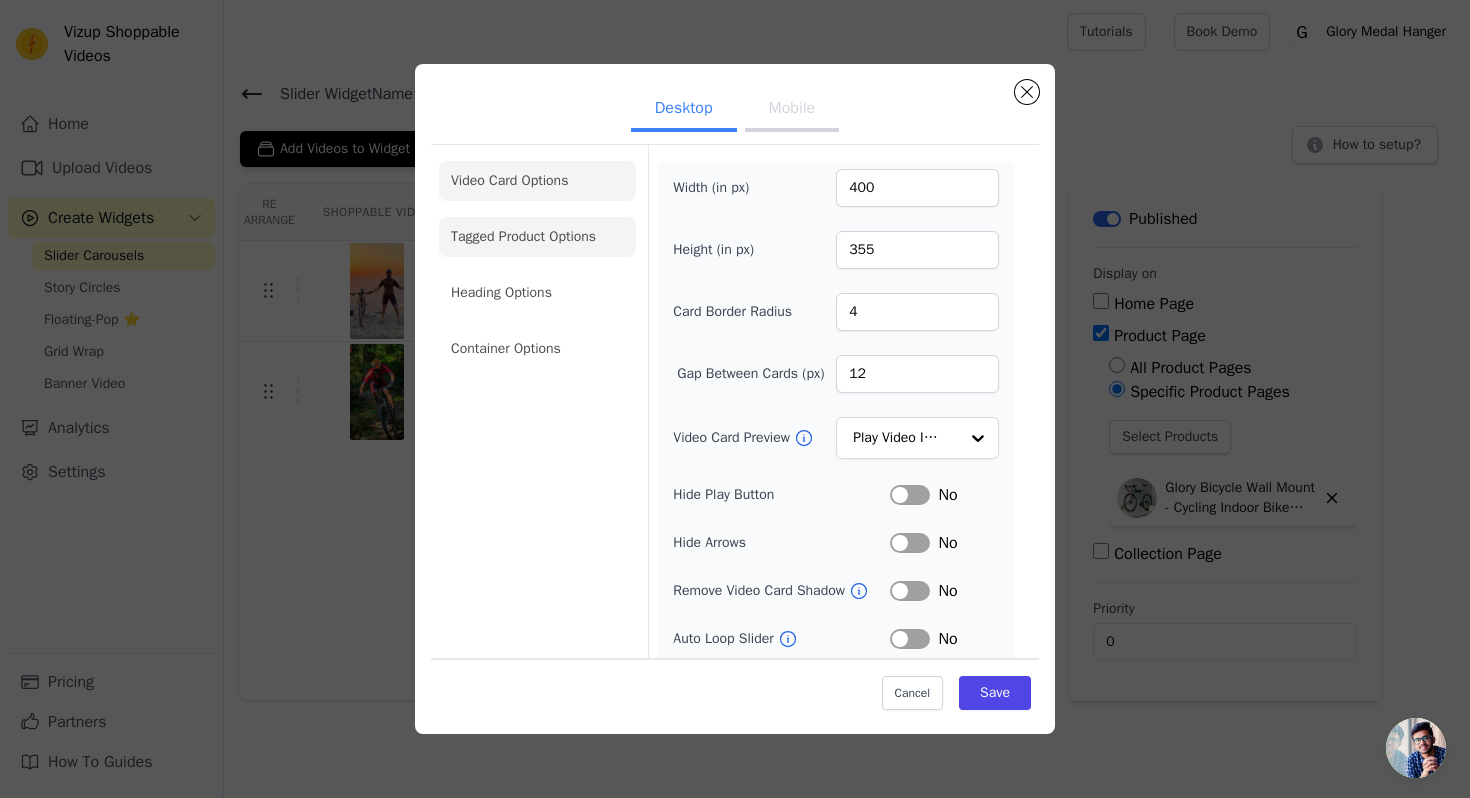 click on "Tagged Product Options" 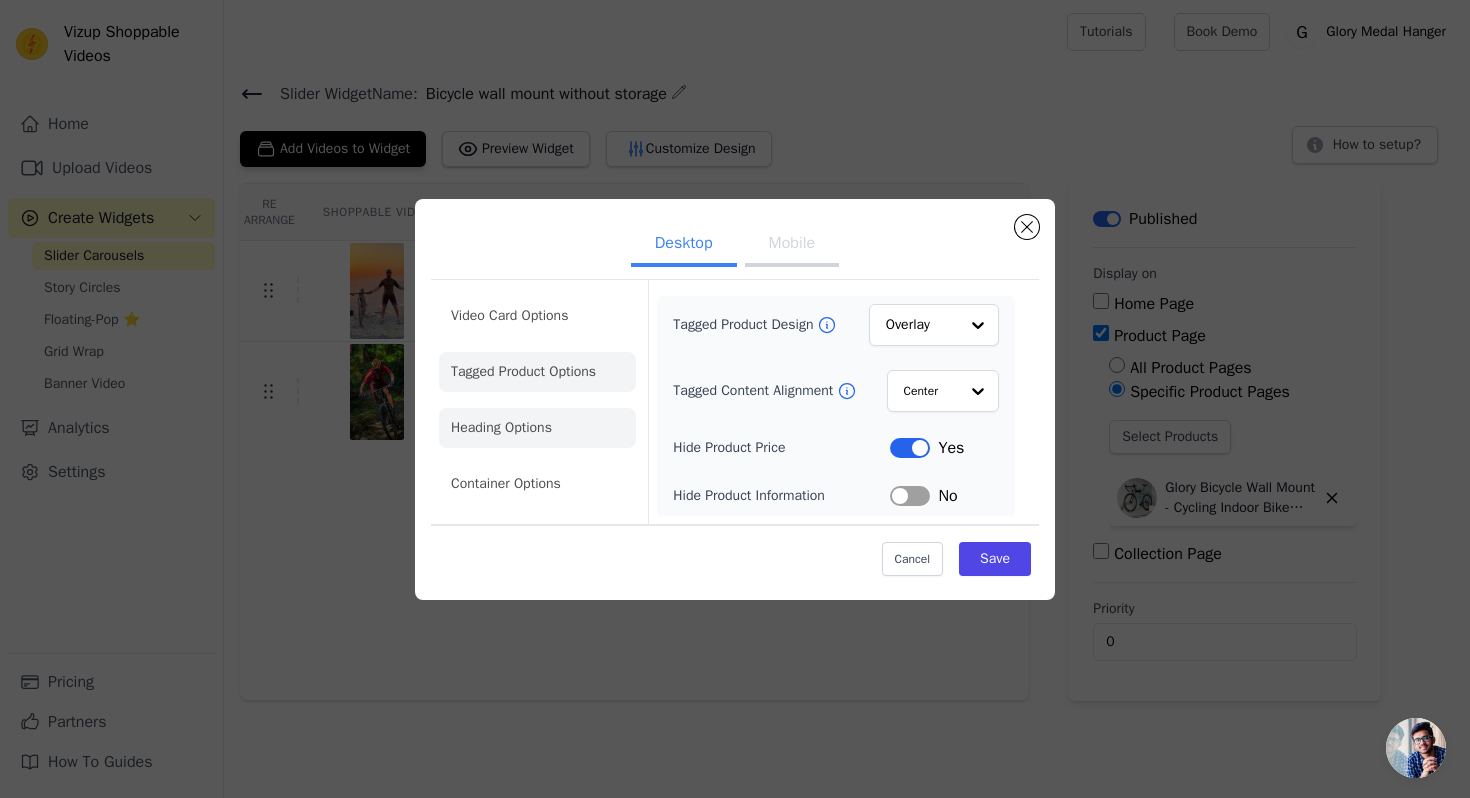click on "Heading Options" 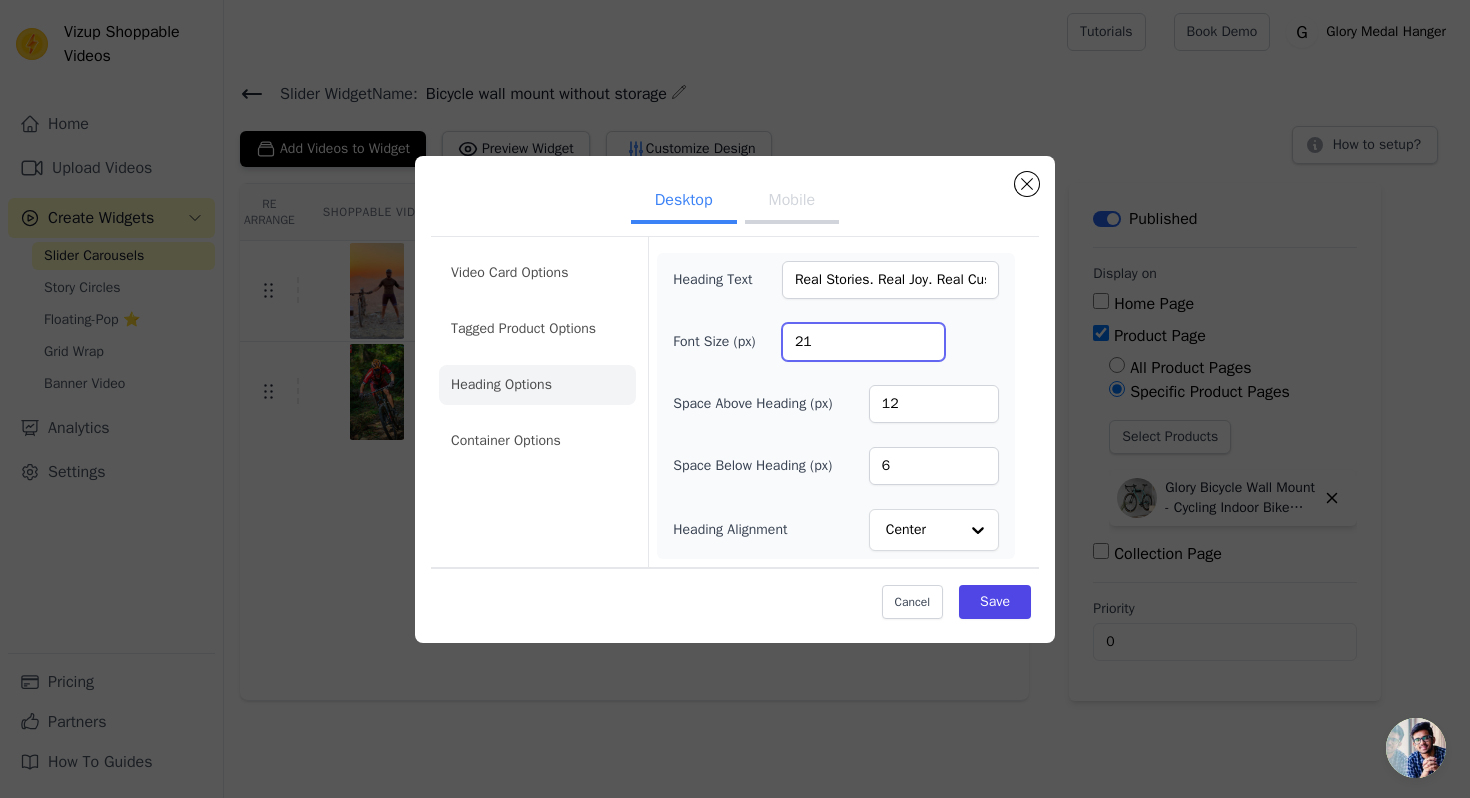 click on "21" at bounding box center [863, 342] 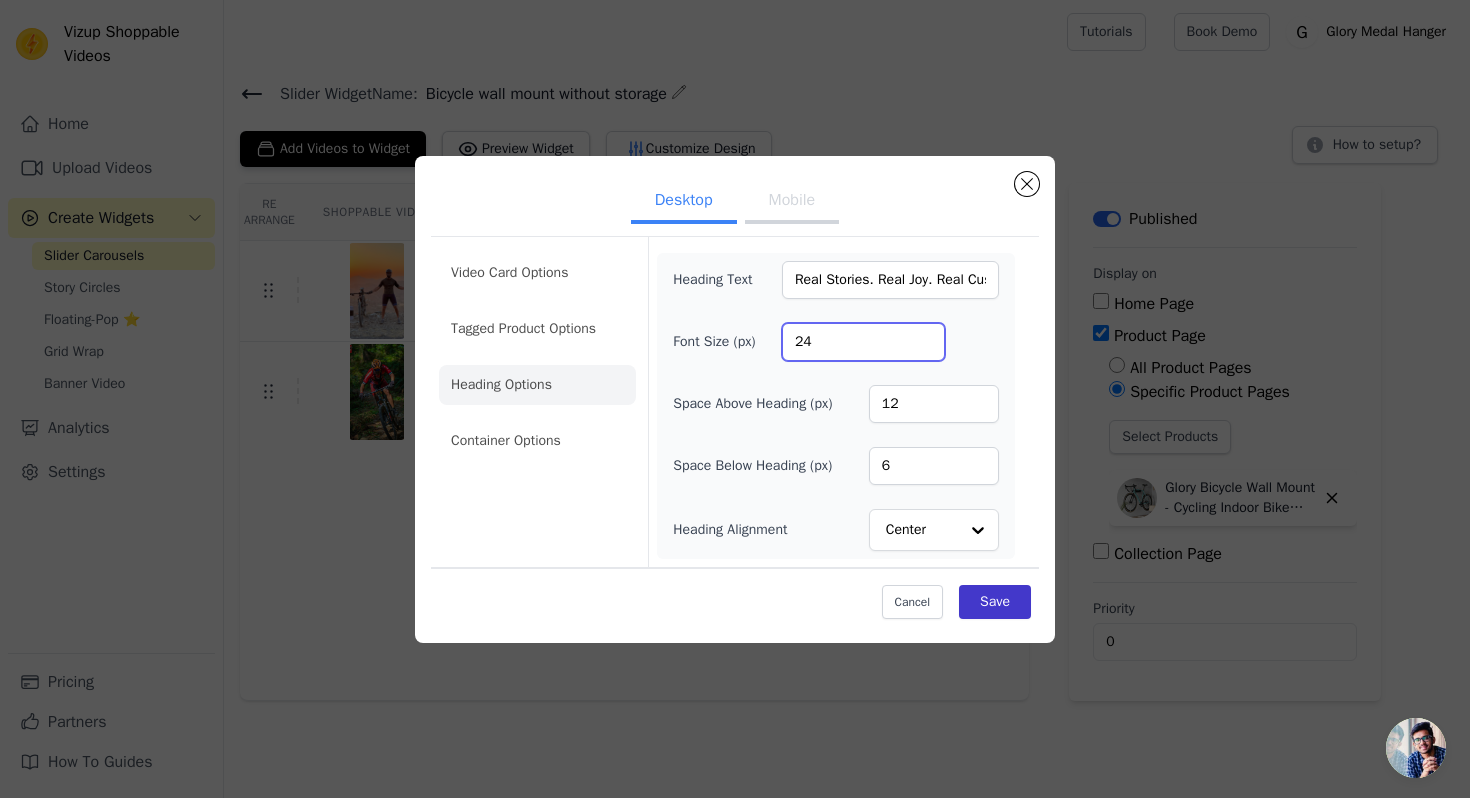 type on "24" 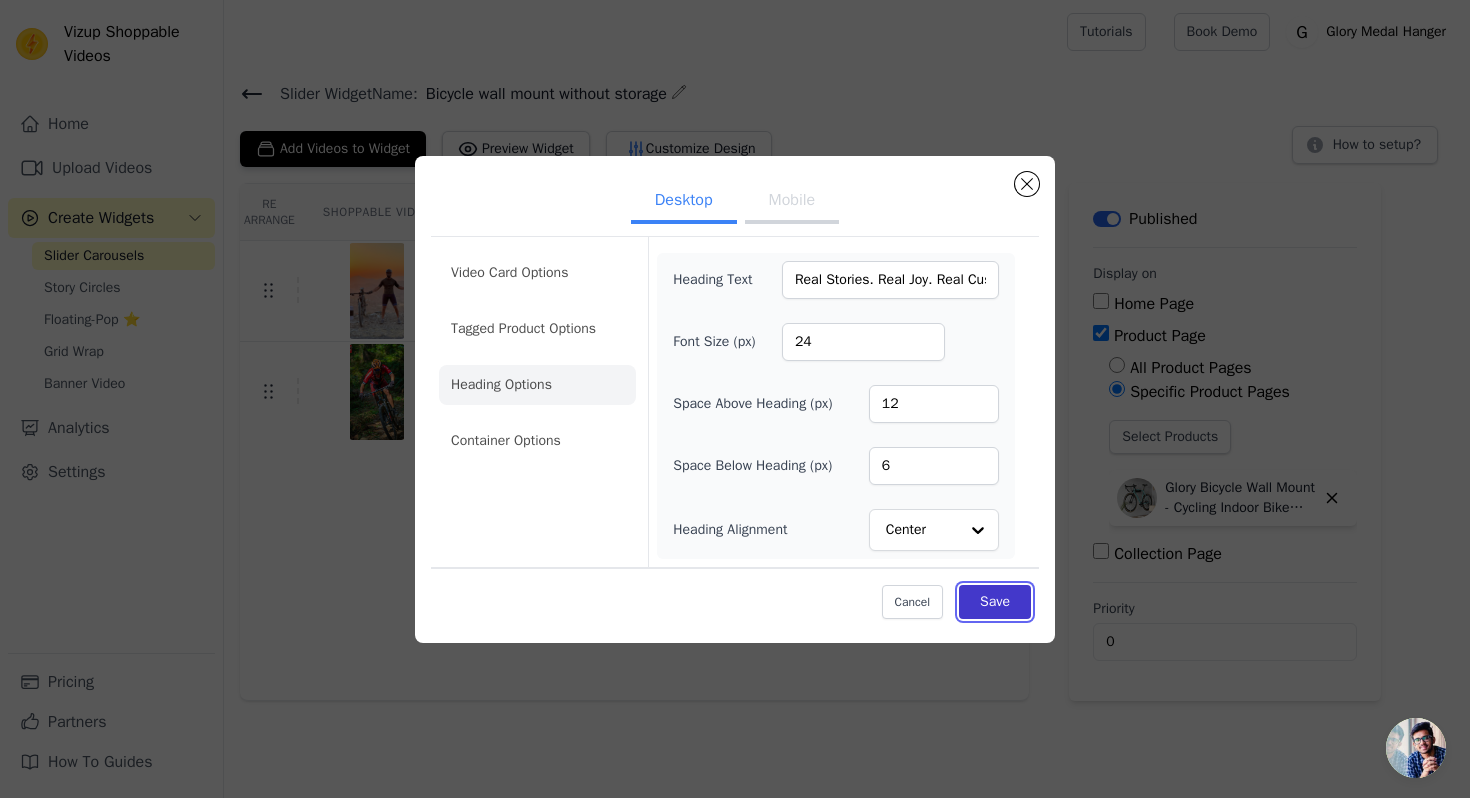 click on "Save" at bounding box center (995, 602) 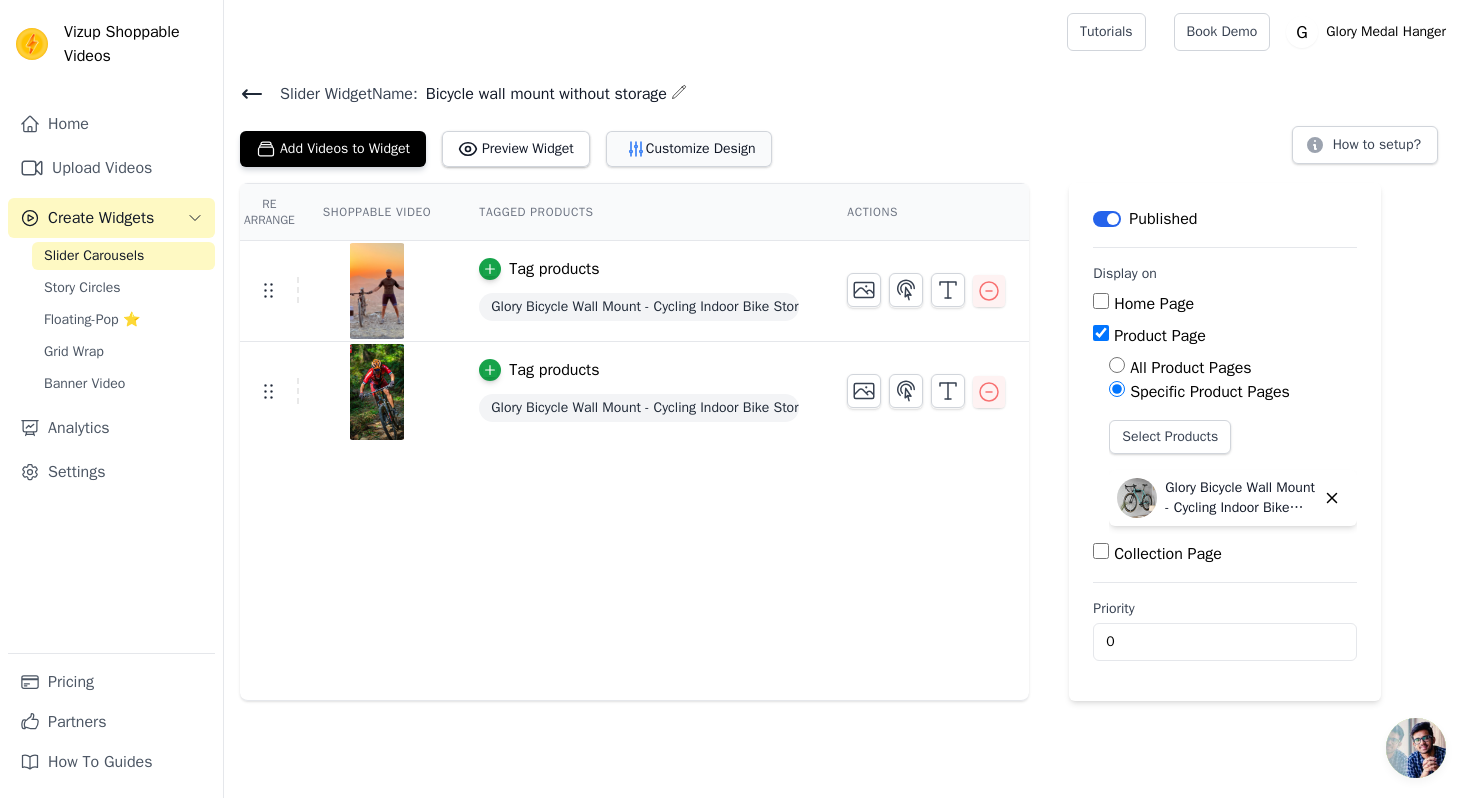 click on "Customize Design" at bounding box center [689, 149] 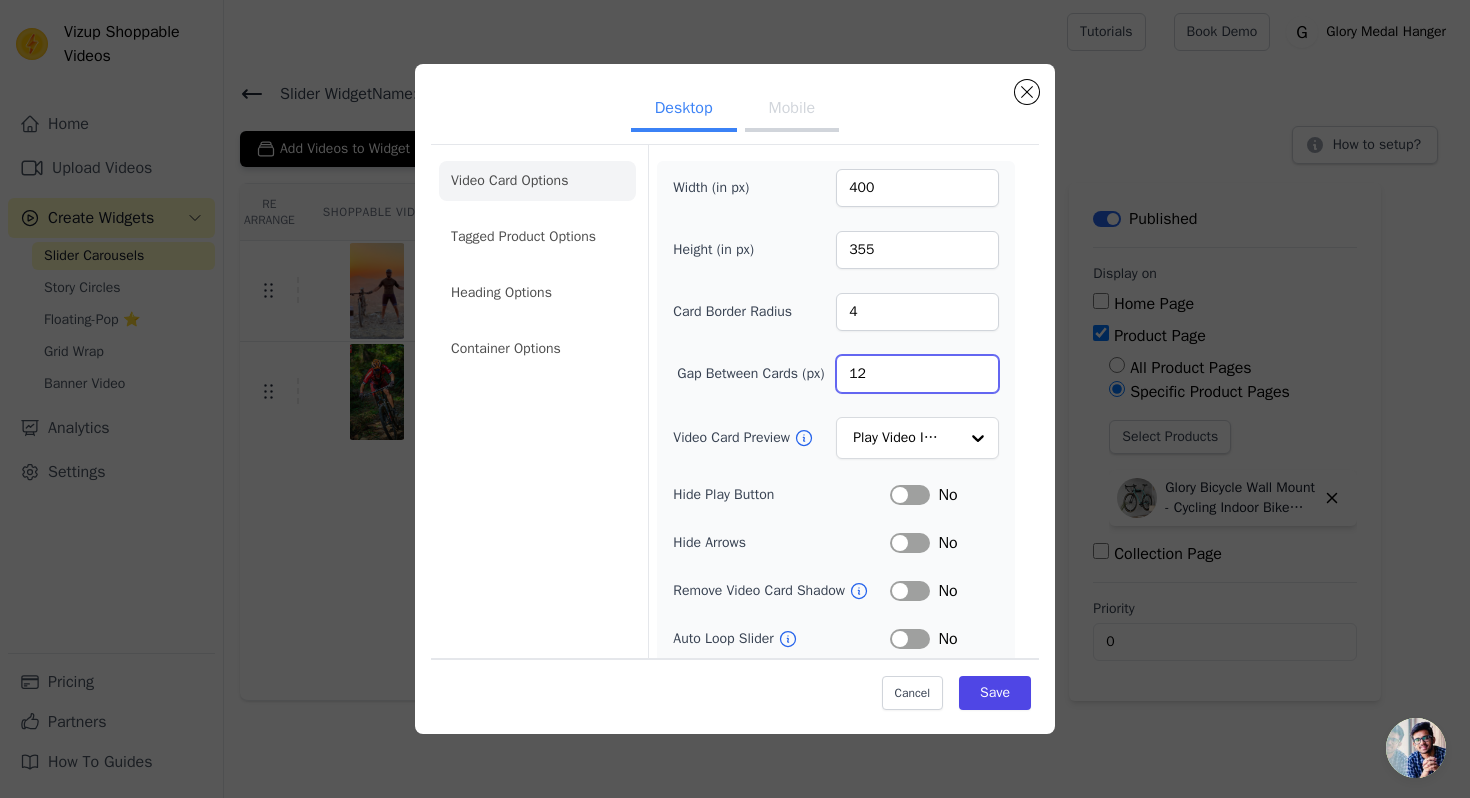 click on "12" at bounding box center [917, 374] 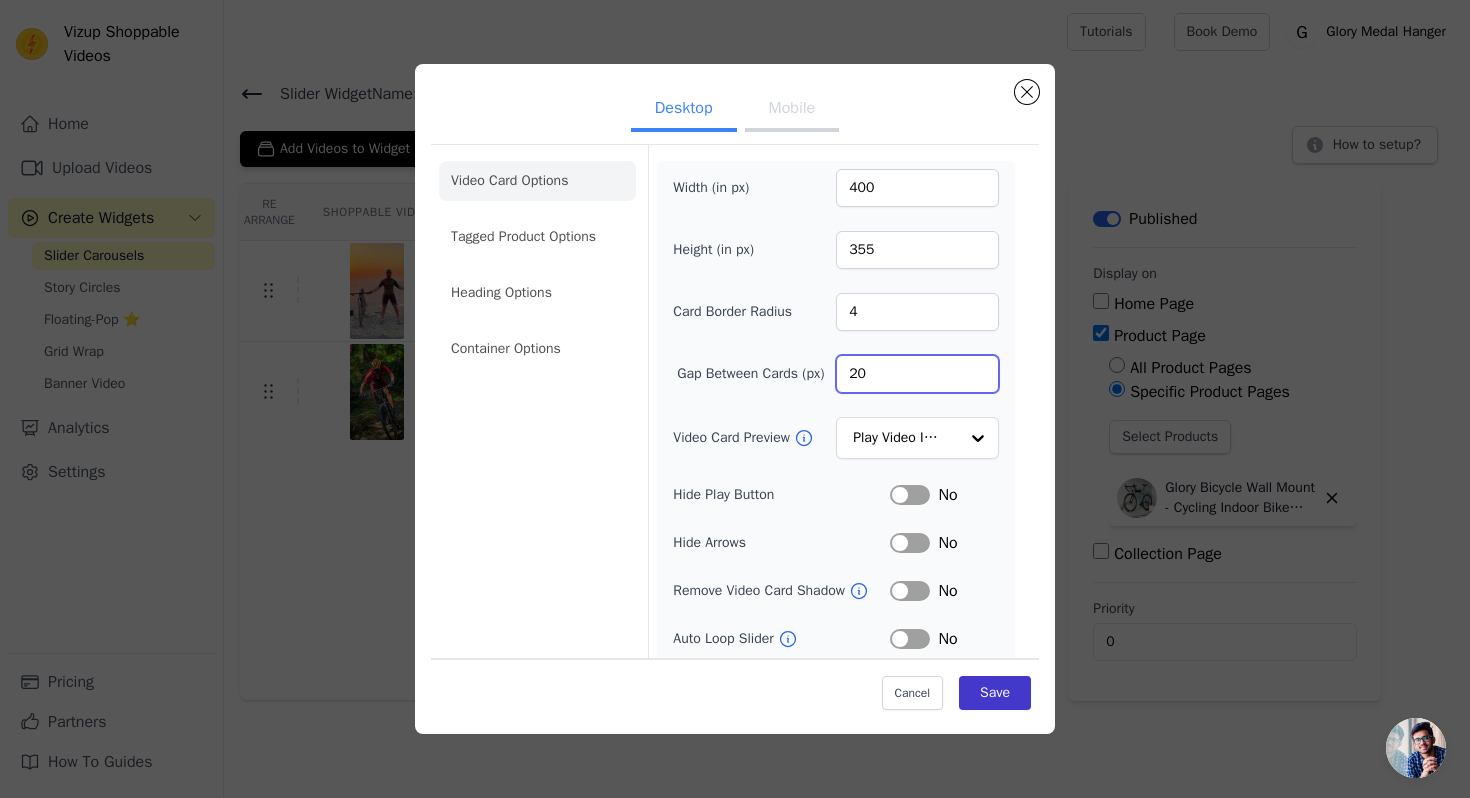 type on "20" 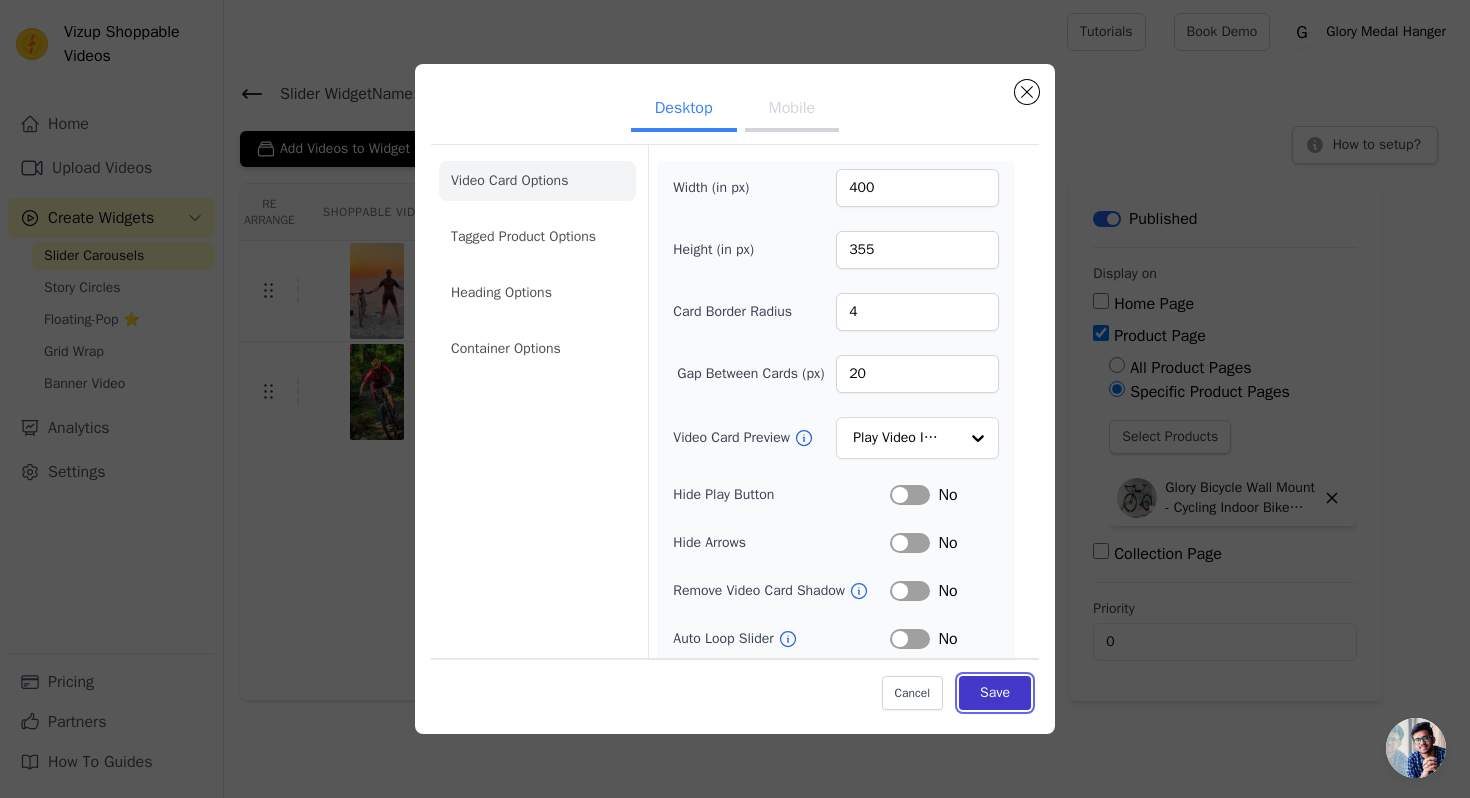 click on "Save" at bounding box center [995, 693] 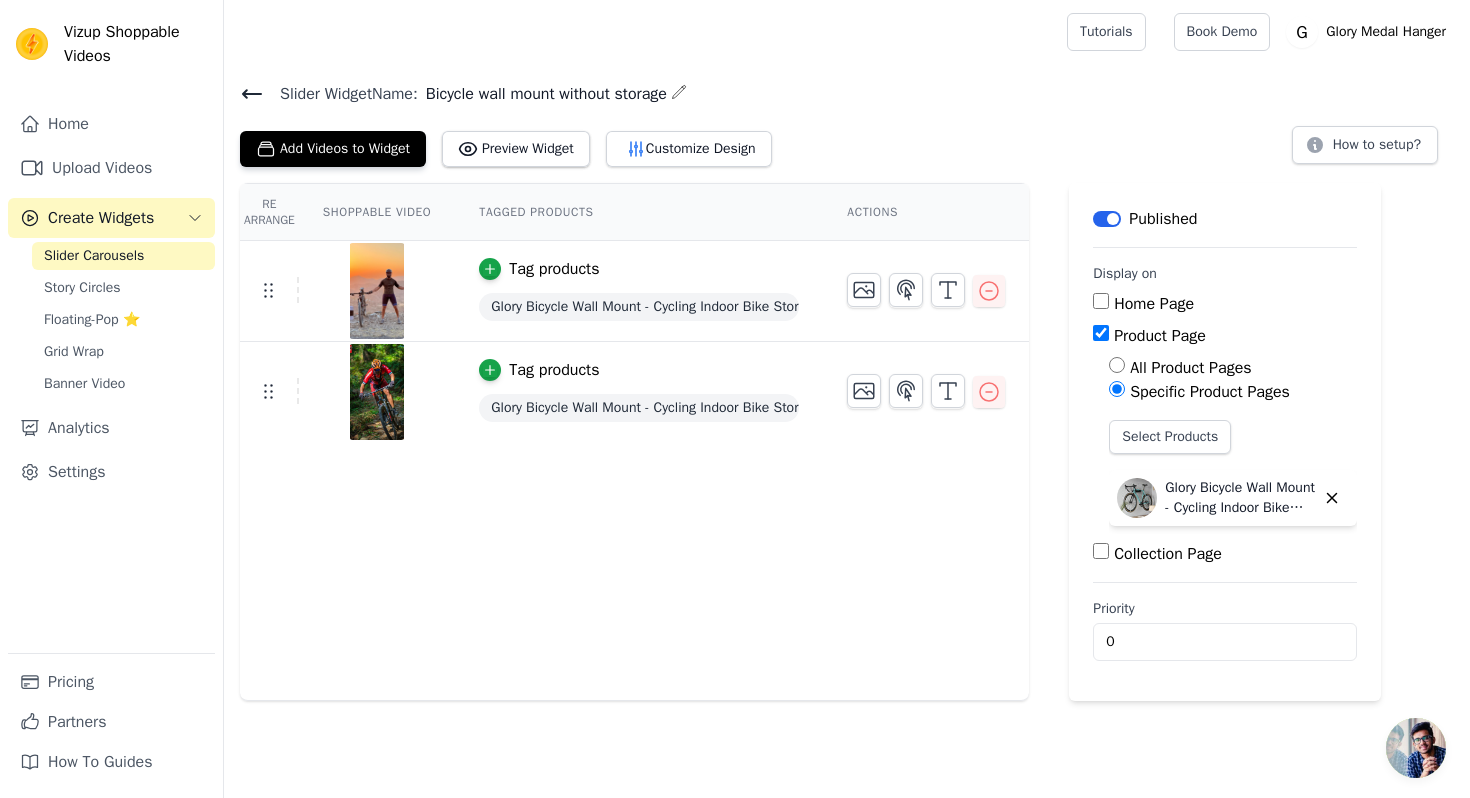 click 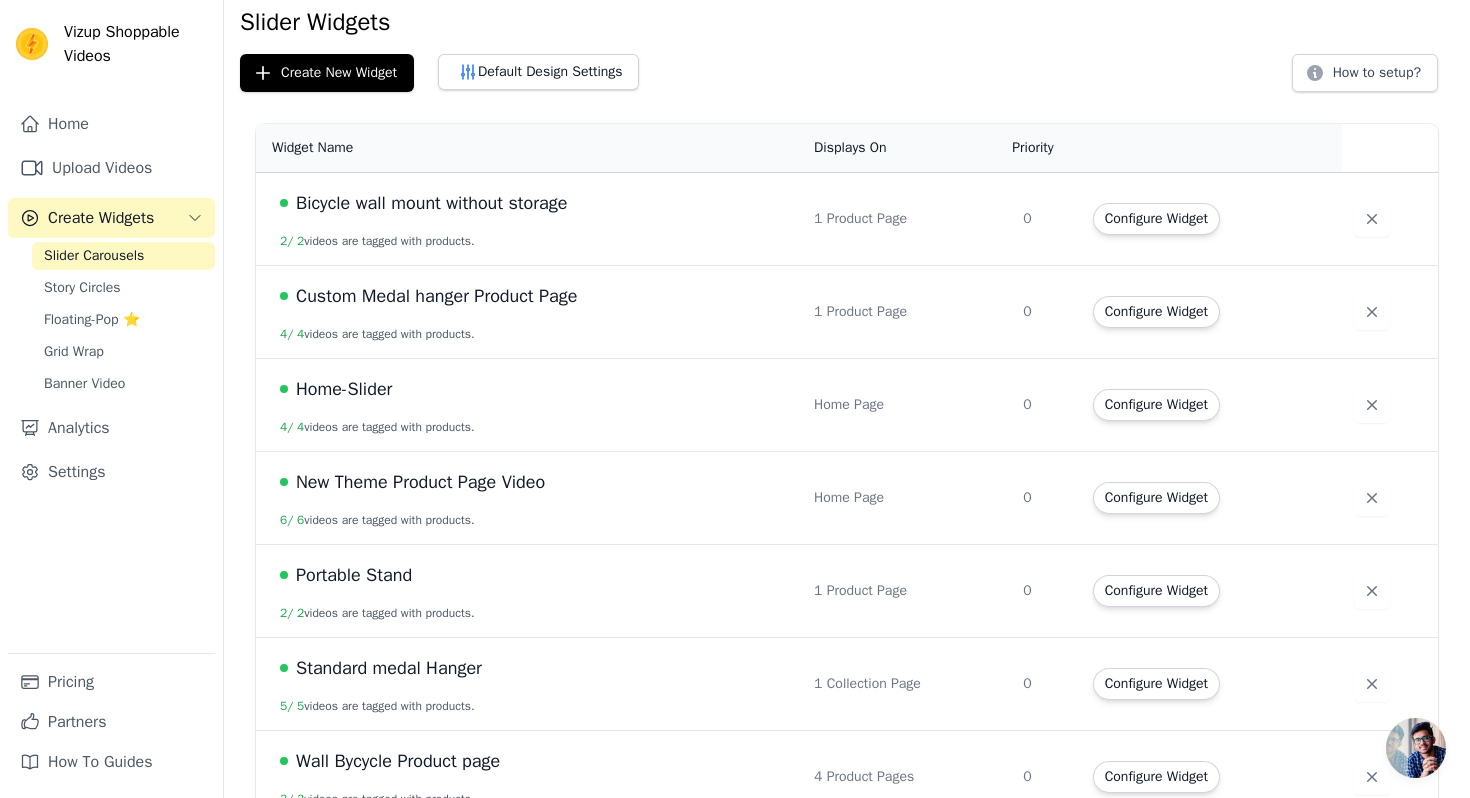 scroll, scrollTop: 107, scrollLeft: 0, axis: vertical 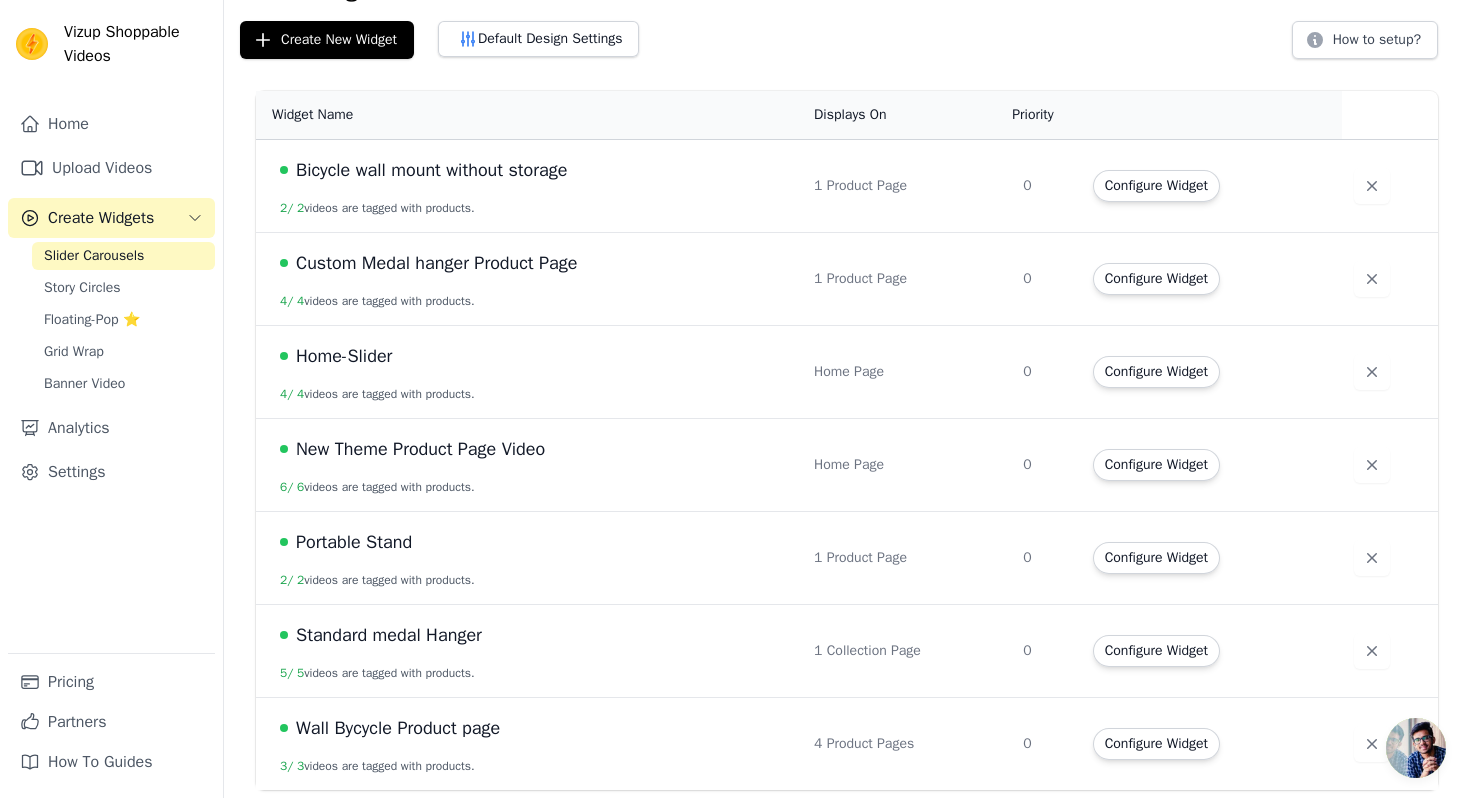 click on "Portable Stand" at bounding box center (354, 542) 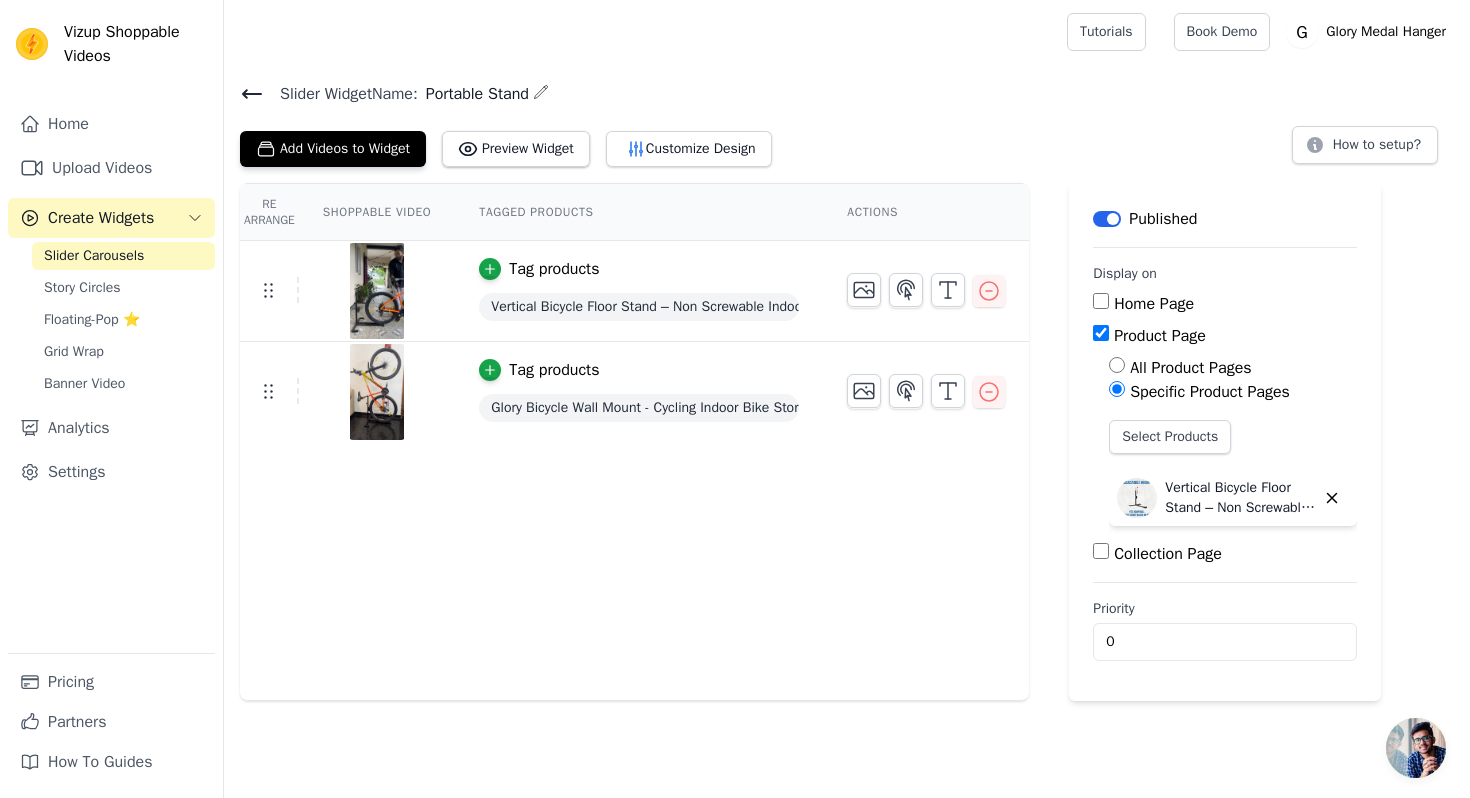 click 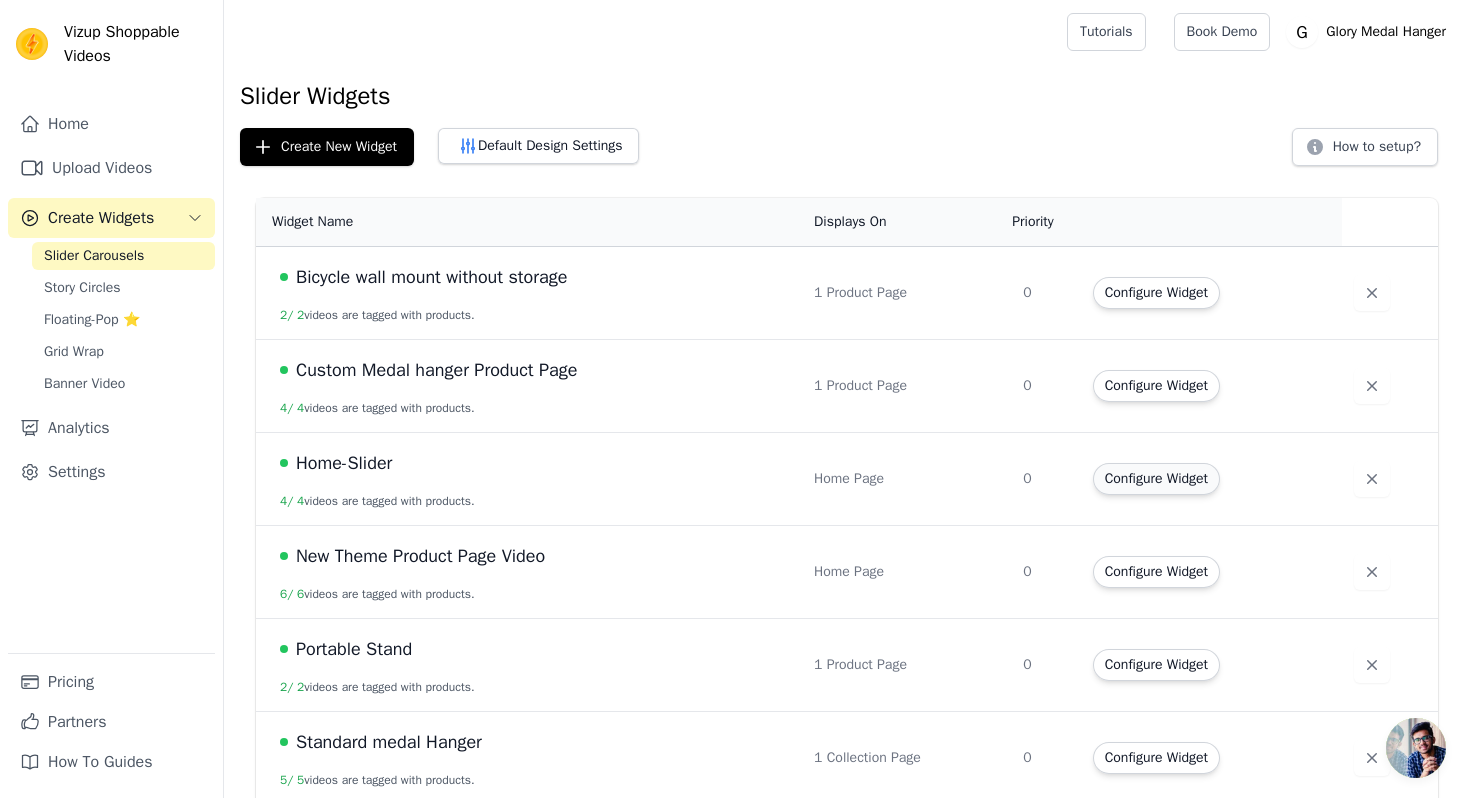 click on "Configure Widget" at bounding box center [1156, 479] 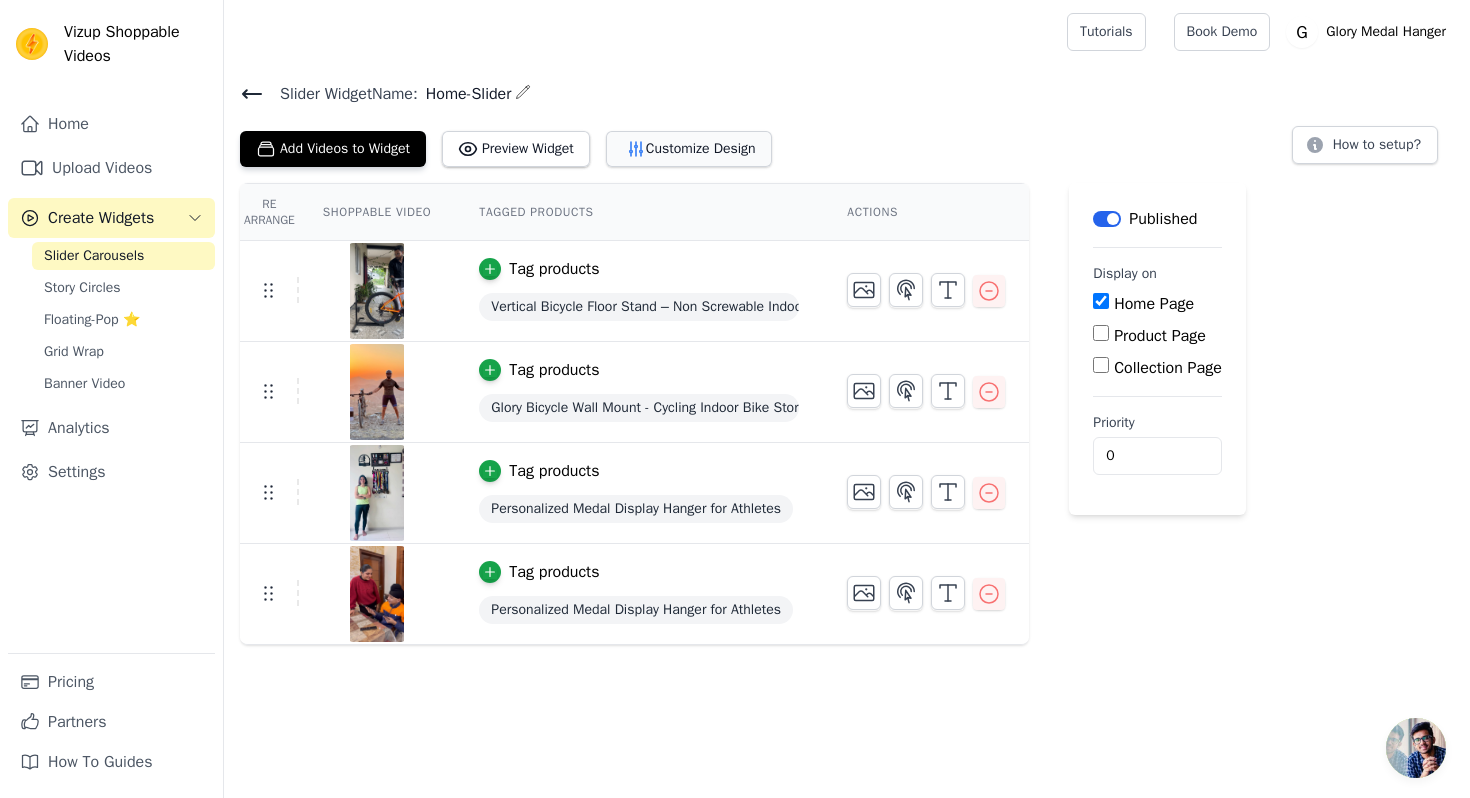 click on "Customize Design" at bounding box center (689, 149) 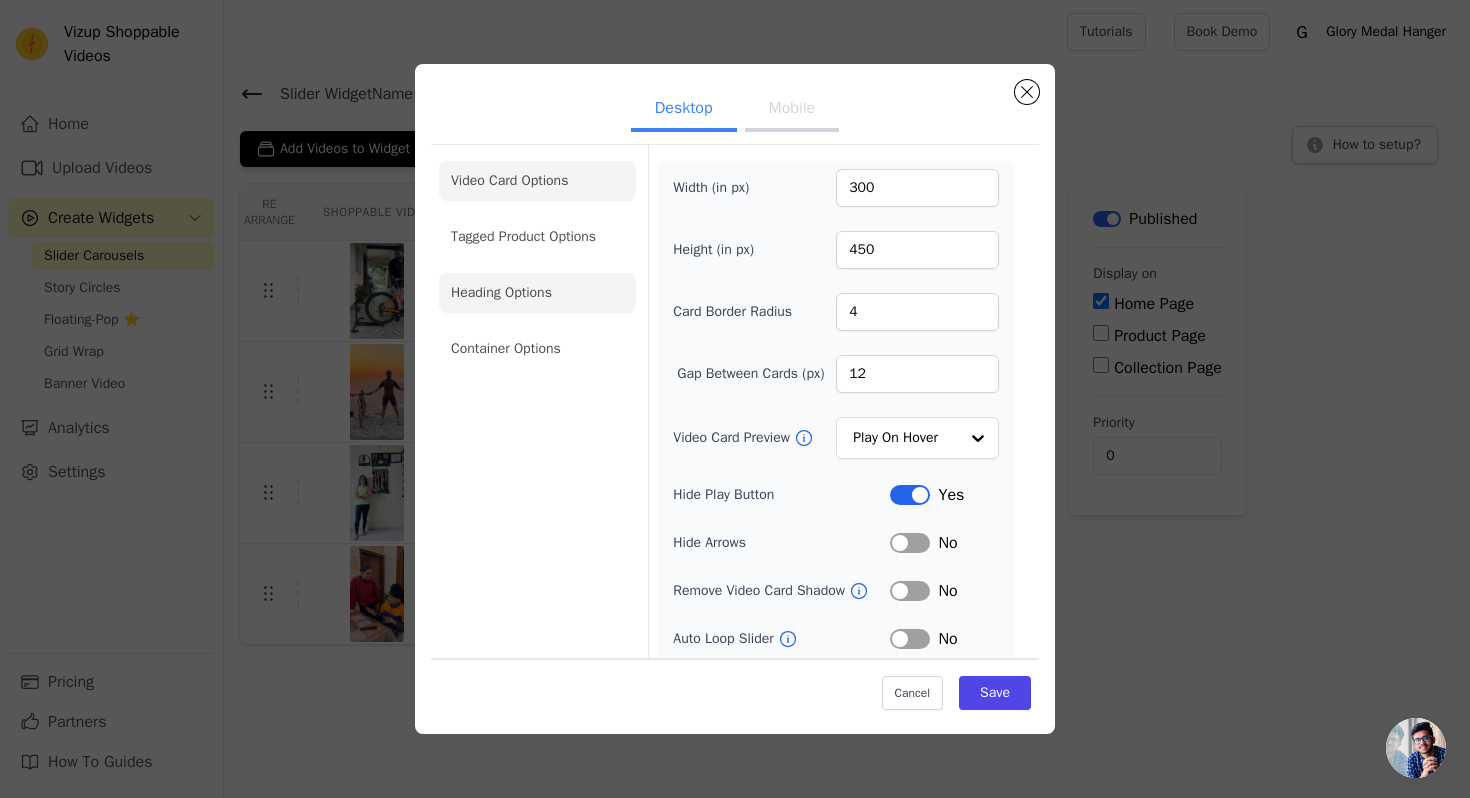 click on "Heading Options" 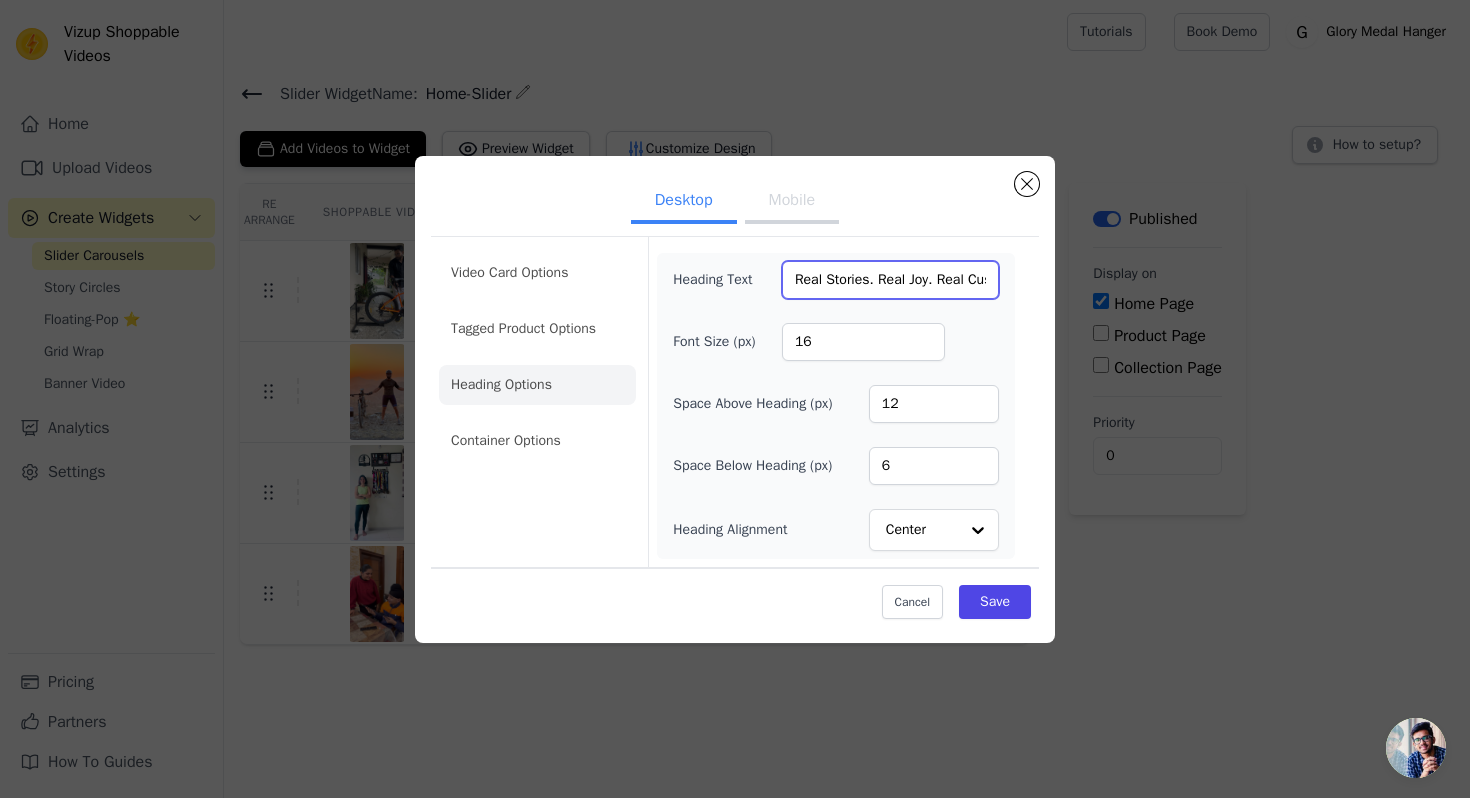click on "Real Stories. Real Joy. Real Customers." at bounding box center [890, 280] 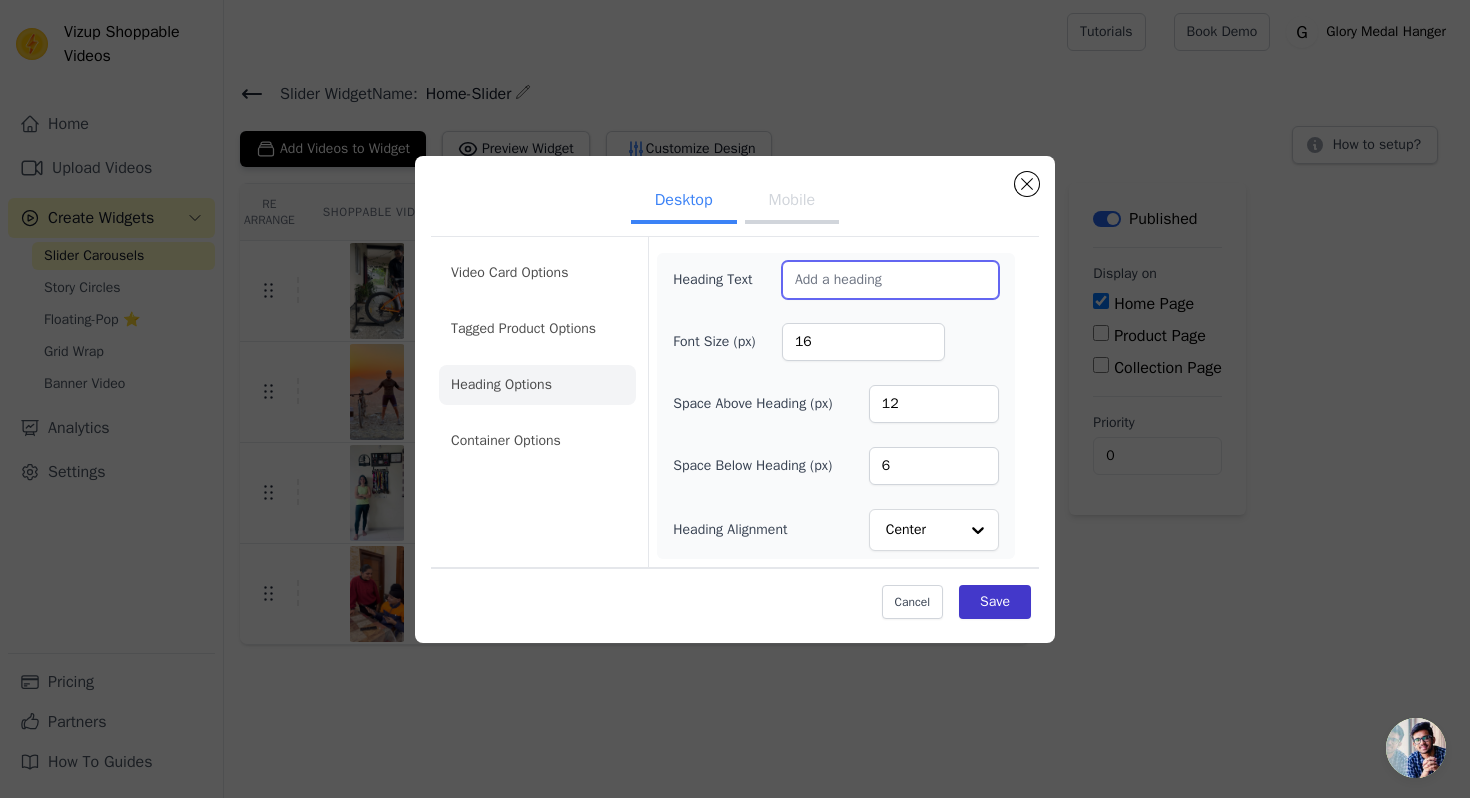type 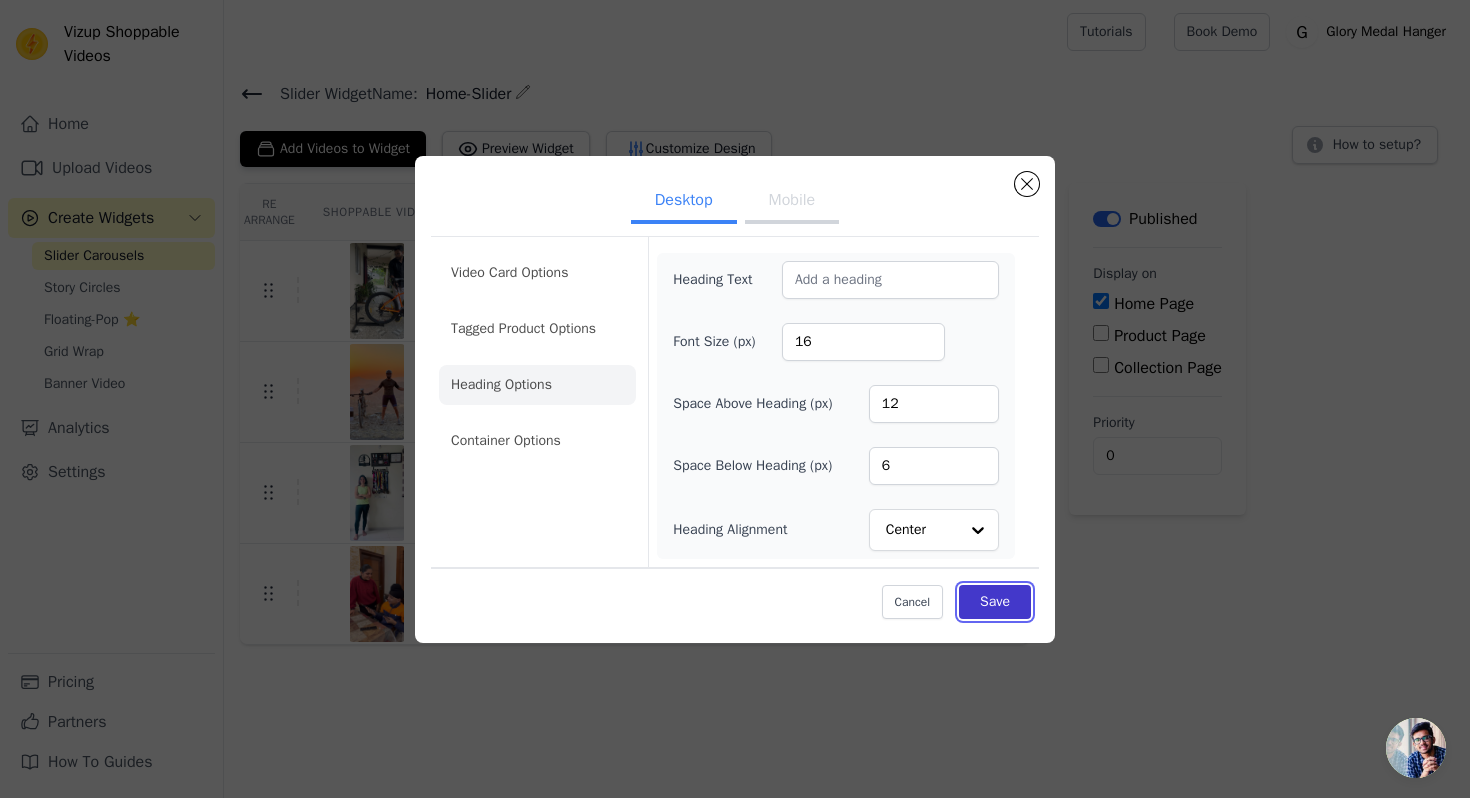click on "Save" at bounding box center (995, 602) 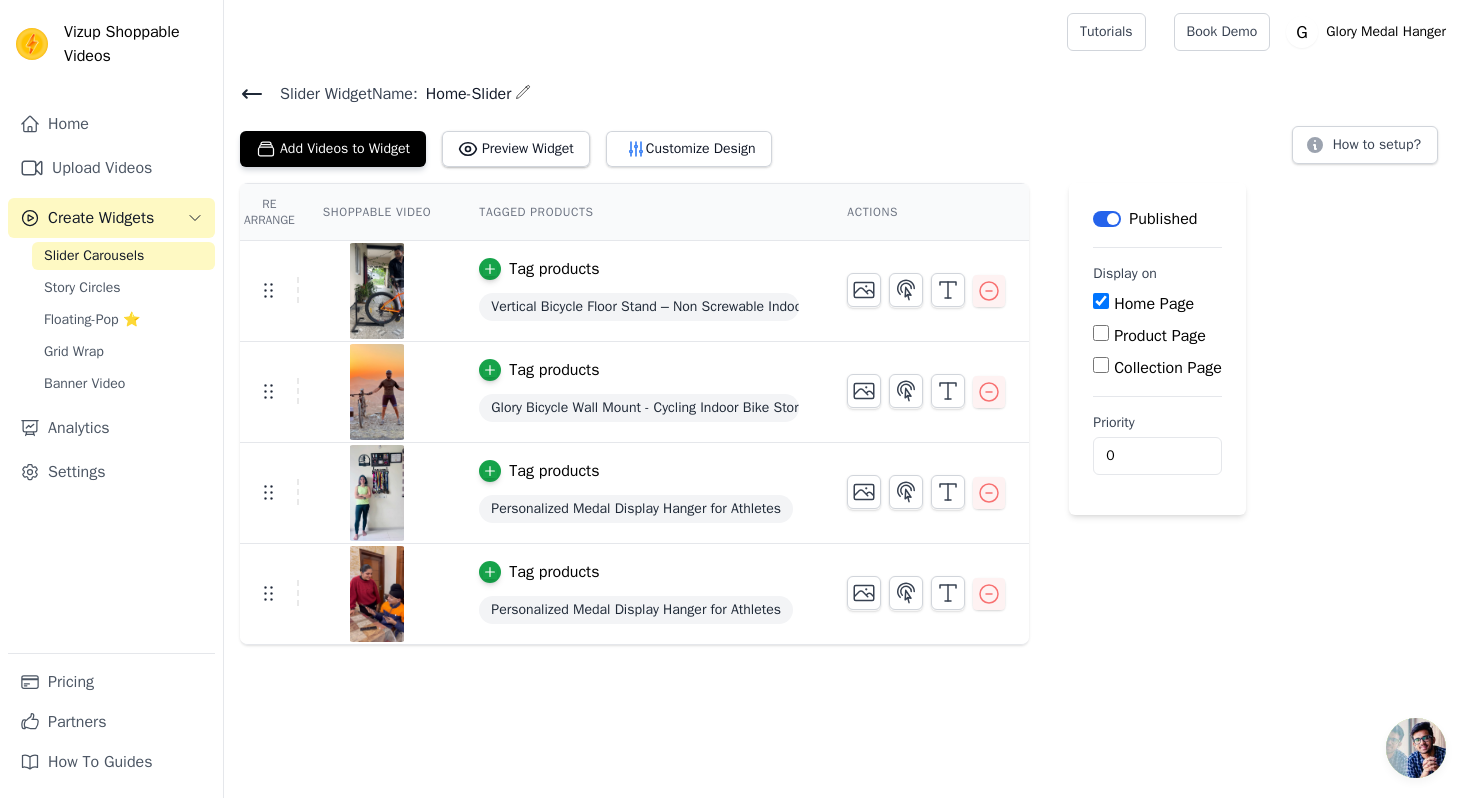 click 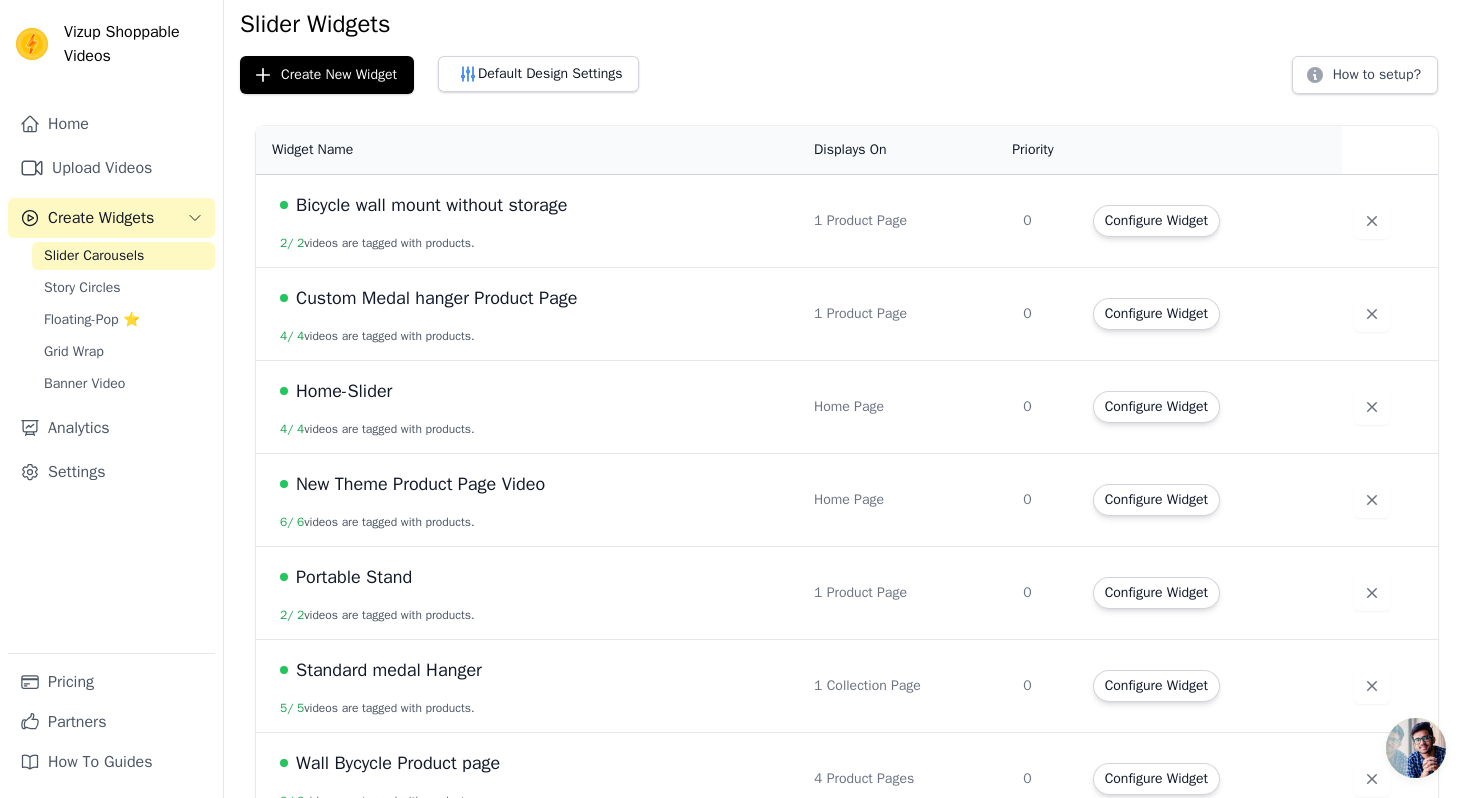 scroll, scrollTop: 73, scrollLeft: 0, axis: vertical 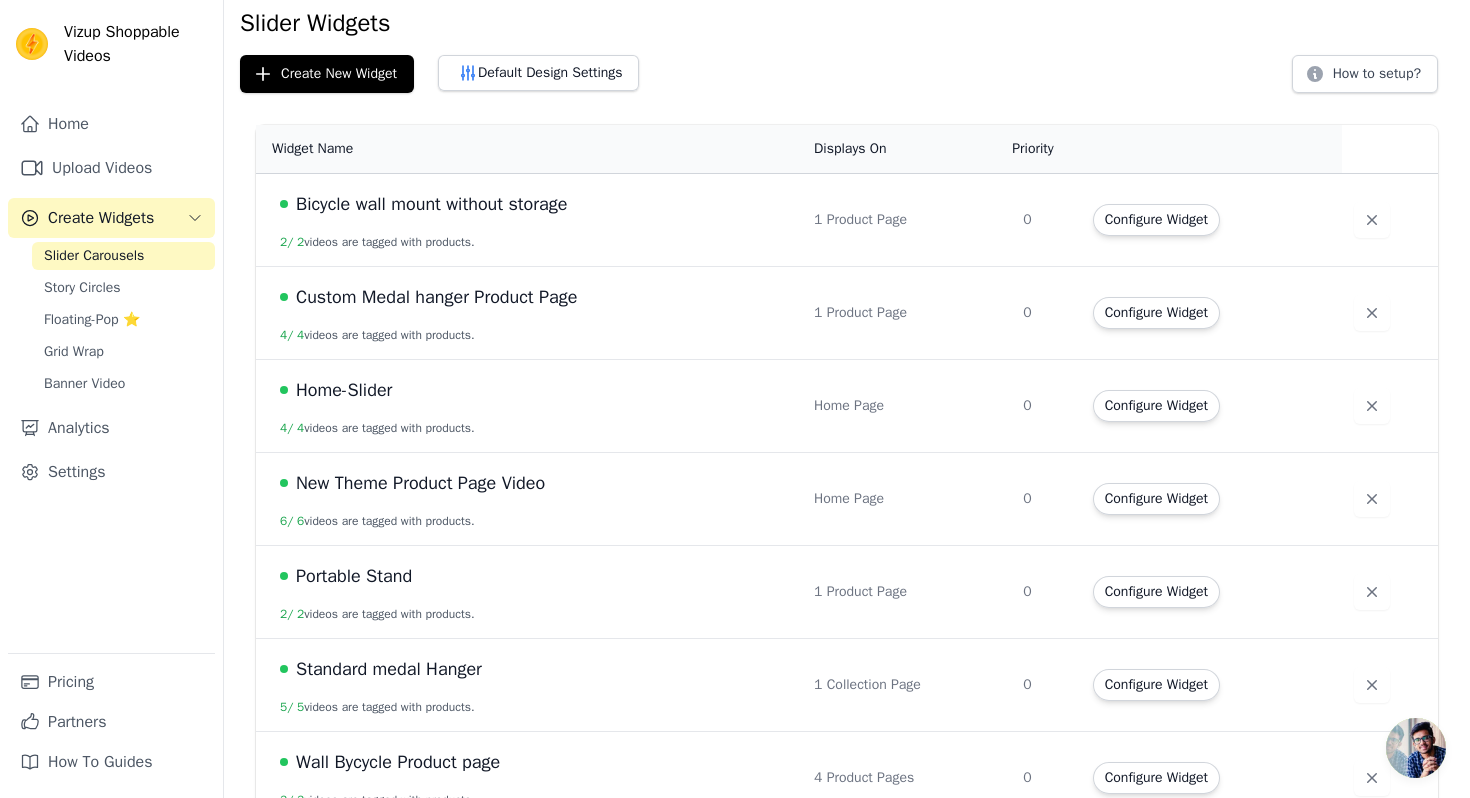 click on "New Theme Product Page Video" at bounding box center (420, 483) 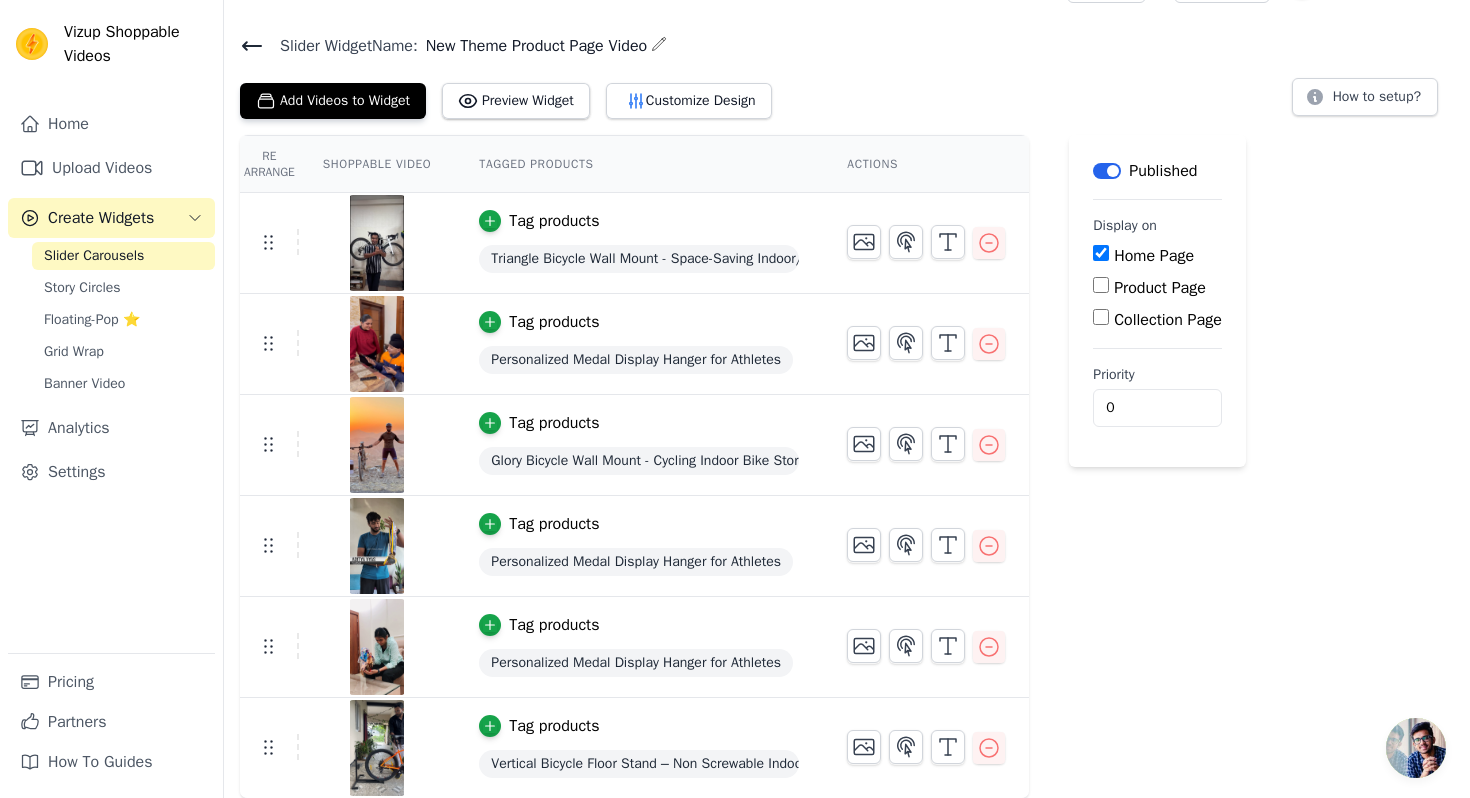 scroll, scrollTop: 0, scrollLeft: 0, axis: both 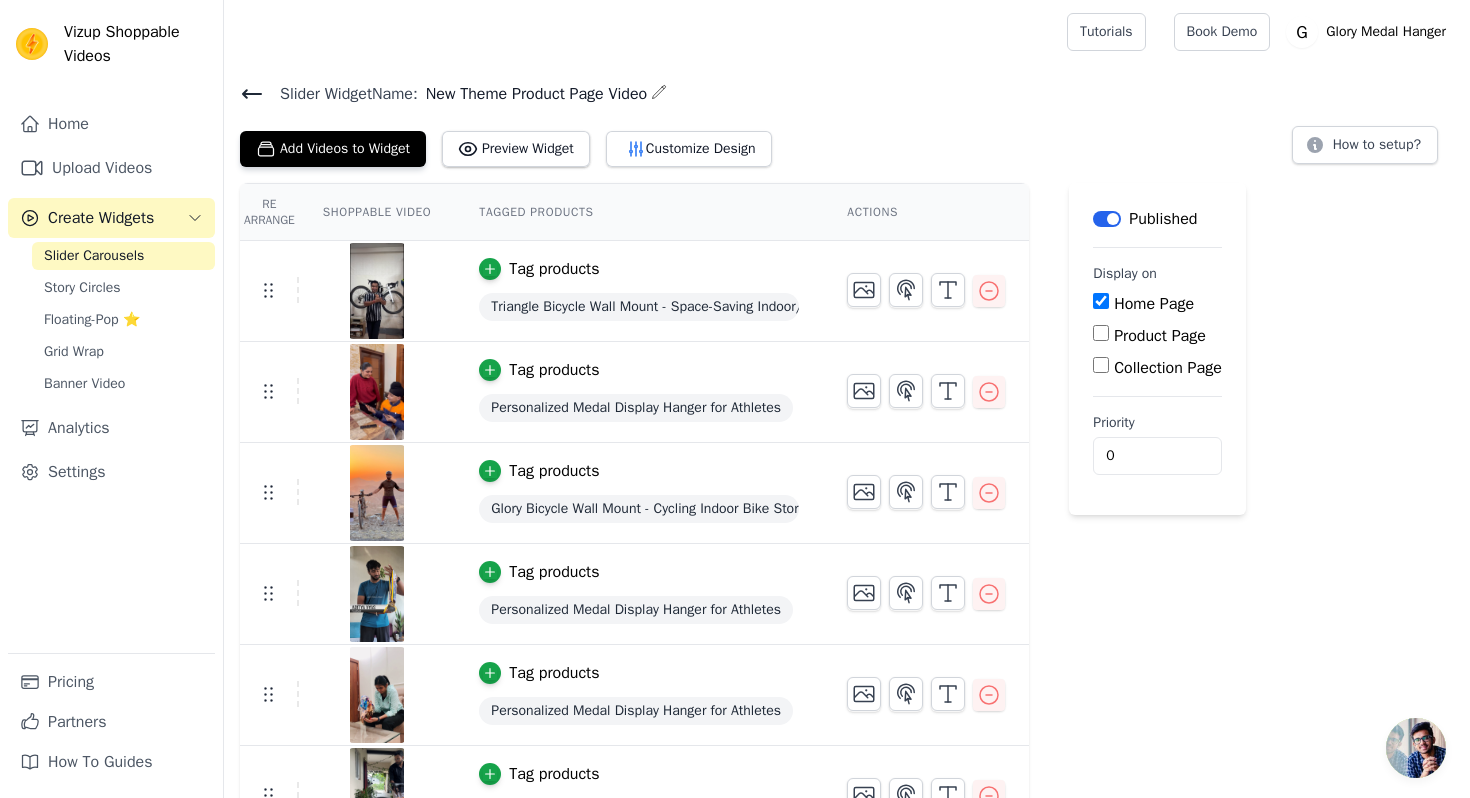 click 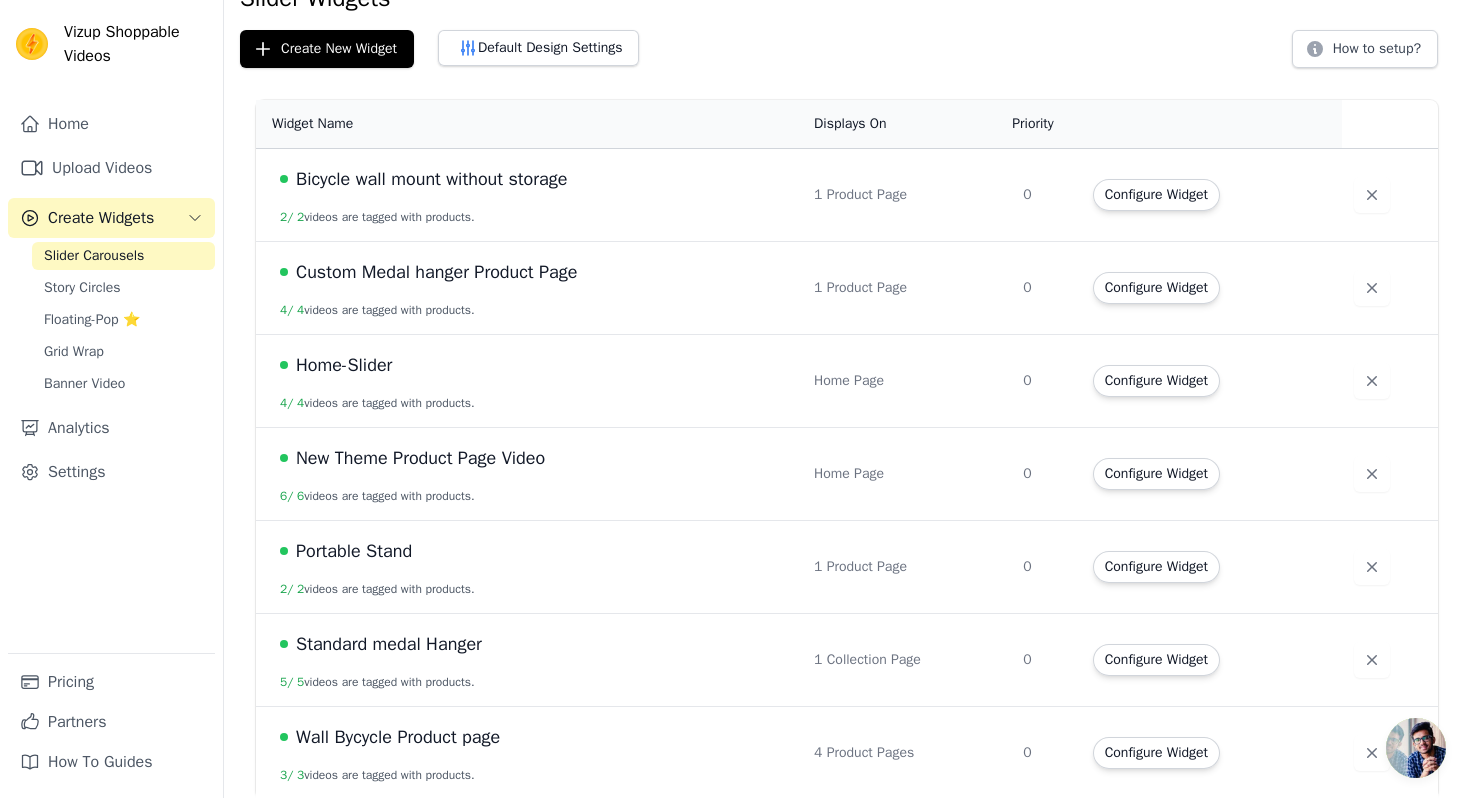scroll, scrollTop: 107, scrollLeft: 0, axis: vertical 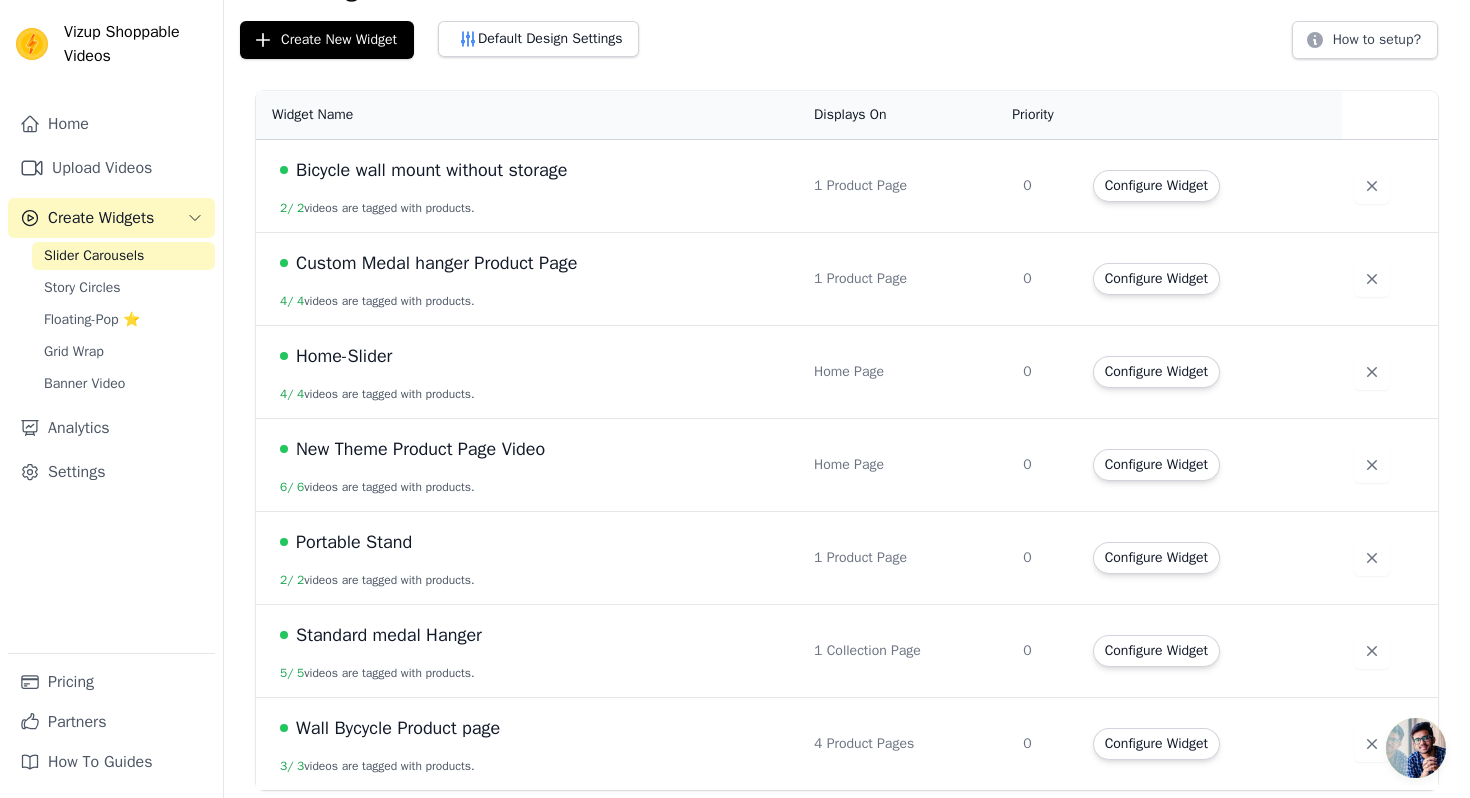 click on "Home-Slider" at bounding box center [535, 356] 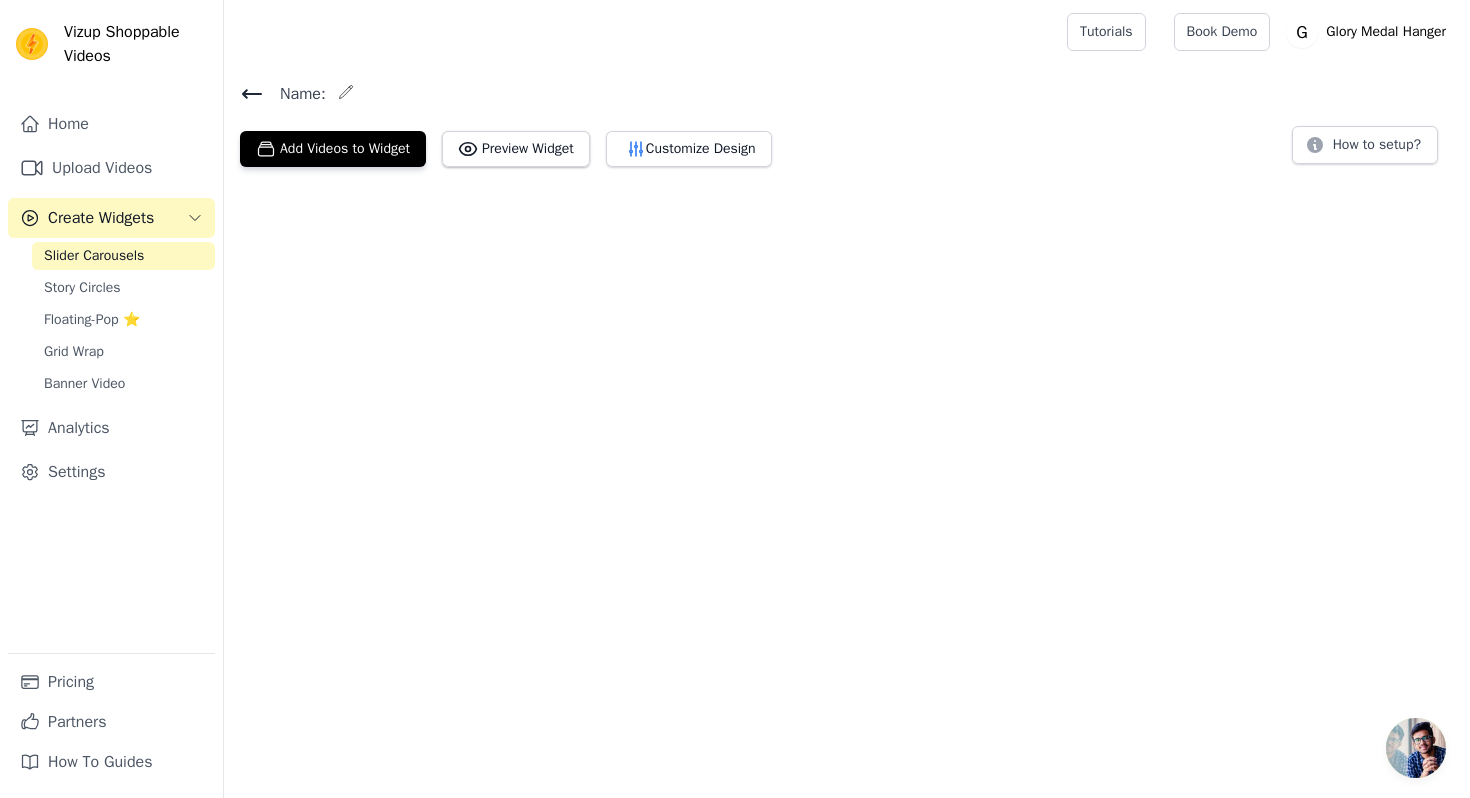 scroll, scrollTop: 0, scrollLeft: 0, axis: both 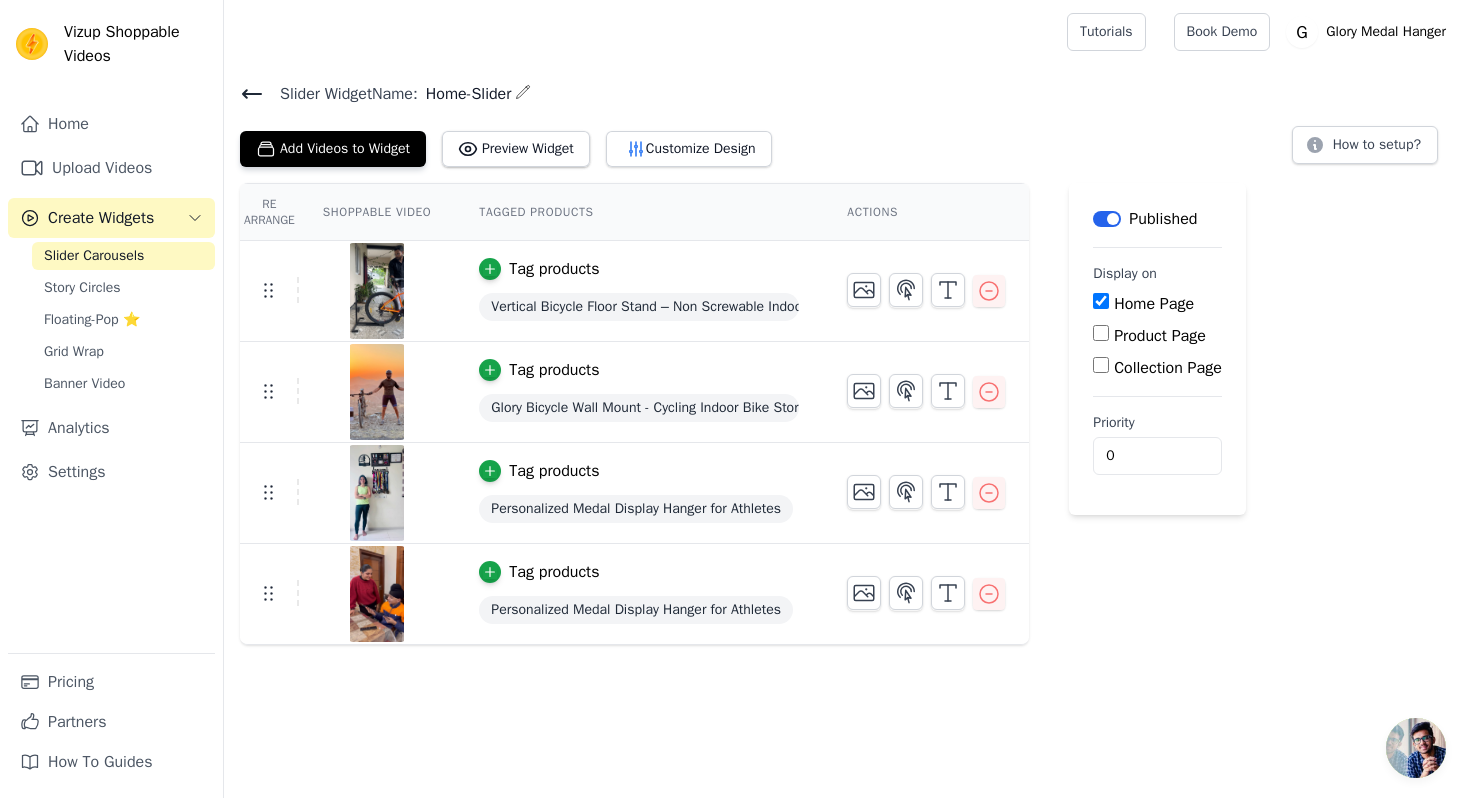click 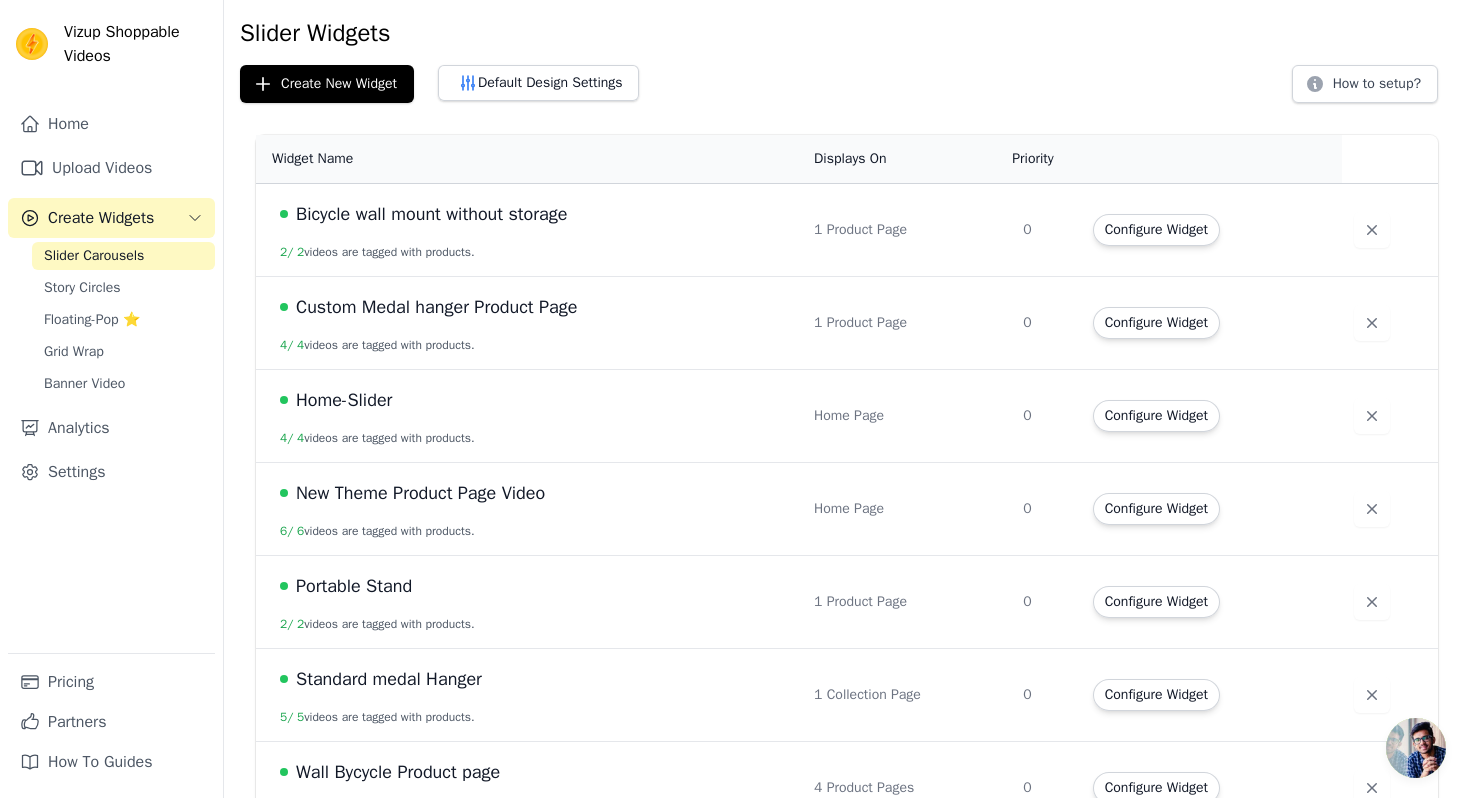 scroll, scrollTop: 107, scrollLeft: 0, axis: vertical 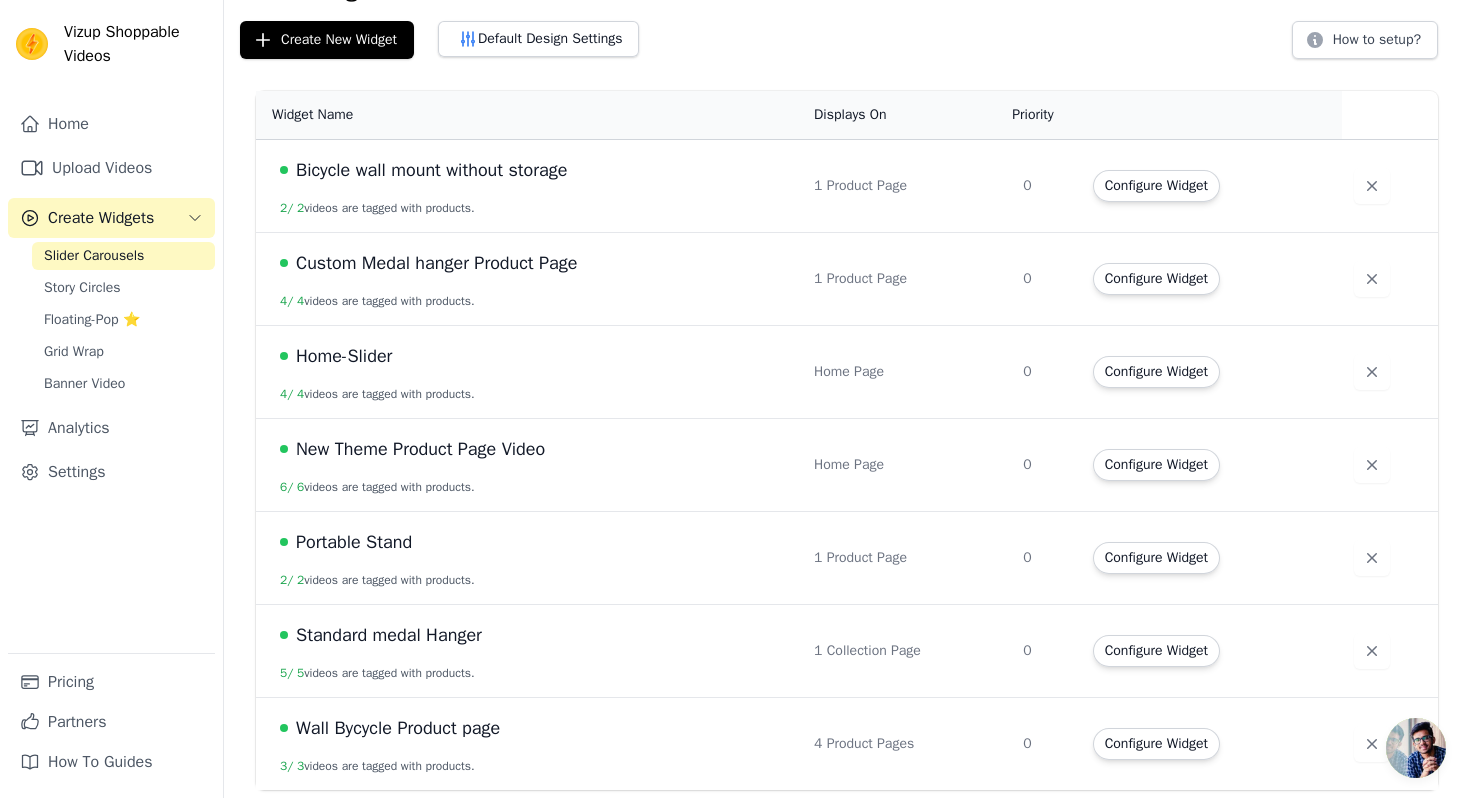 click on "New Theme Product Page Video" at bounding box center [420, 449] 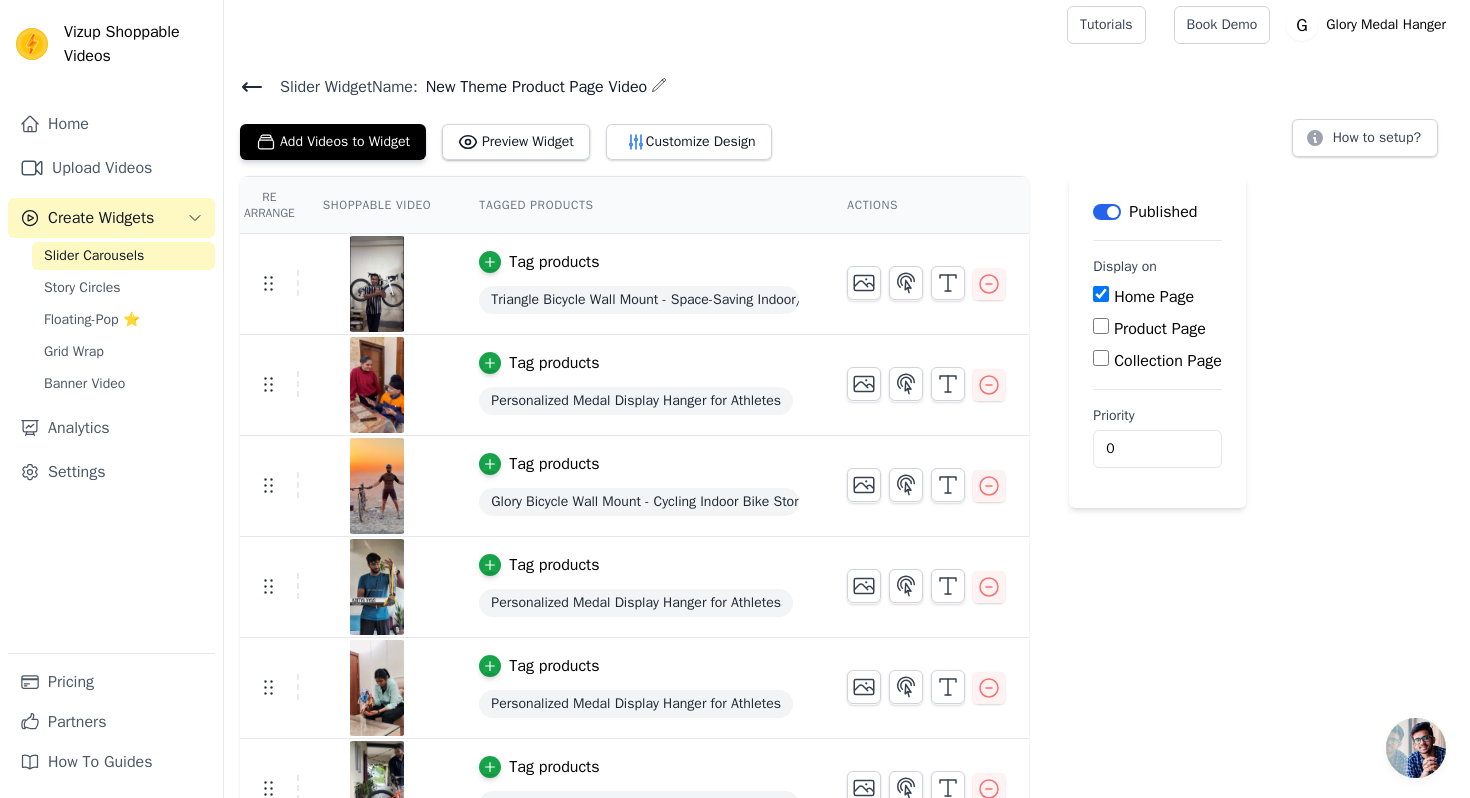 scroll, scrollTop: 0, scrollLeft: 0, axis: both 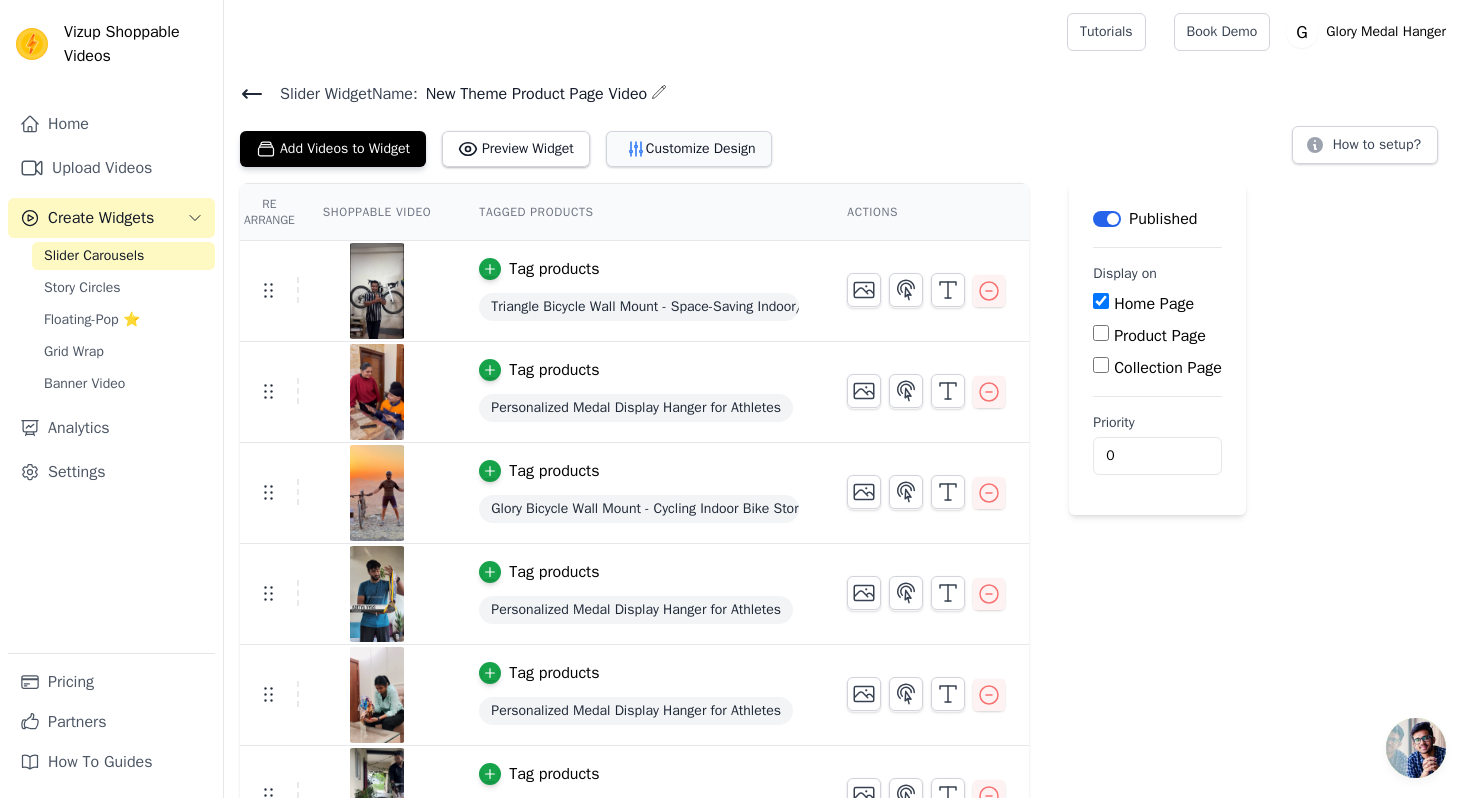 click on "Customize Design" at bounding box center [689, 149] 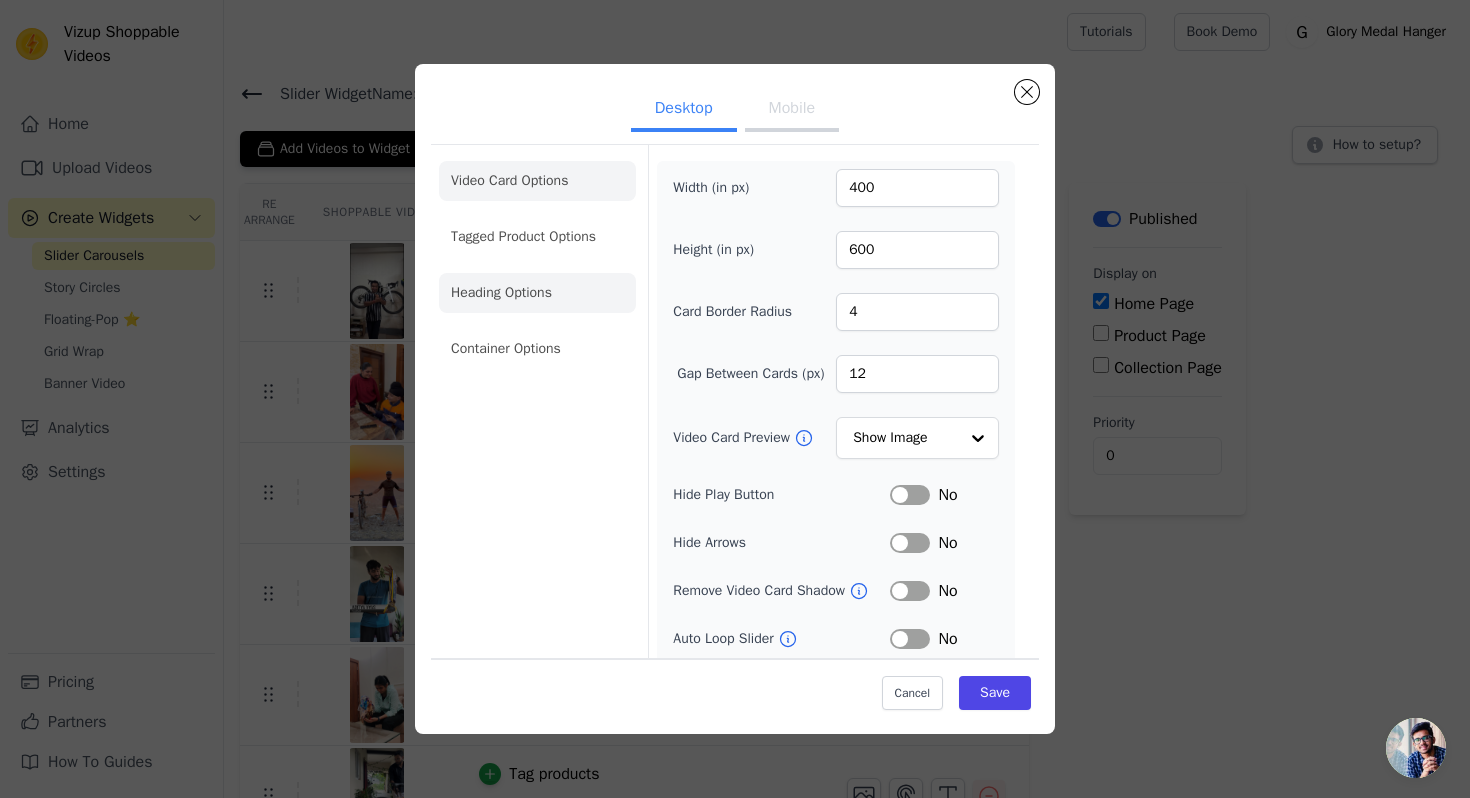 click on "Heading Options" 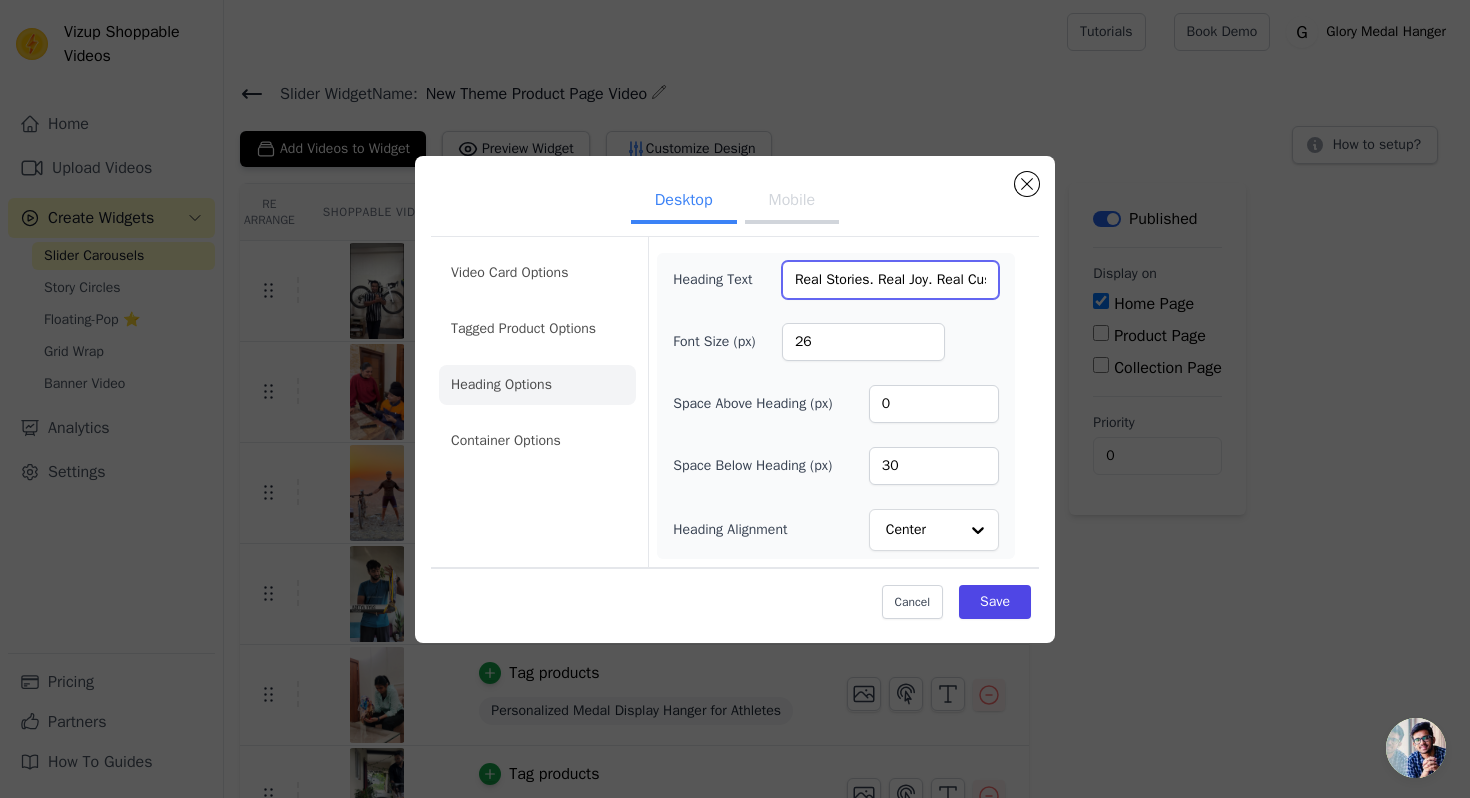 click on "Real Stories. Real Joy. Real Customers." at bounding box center [890, 280] 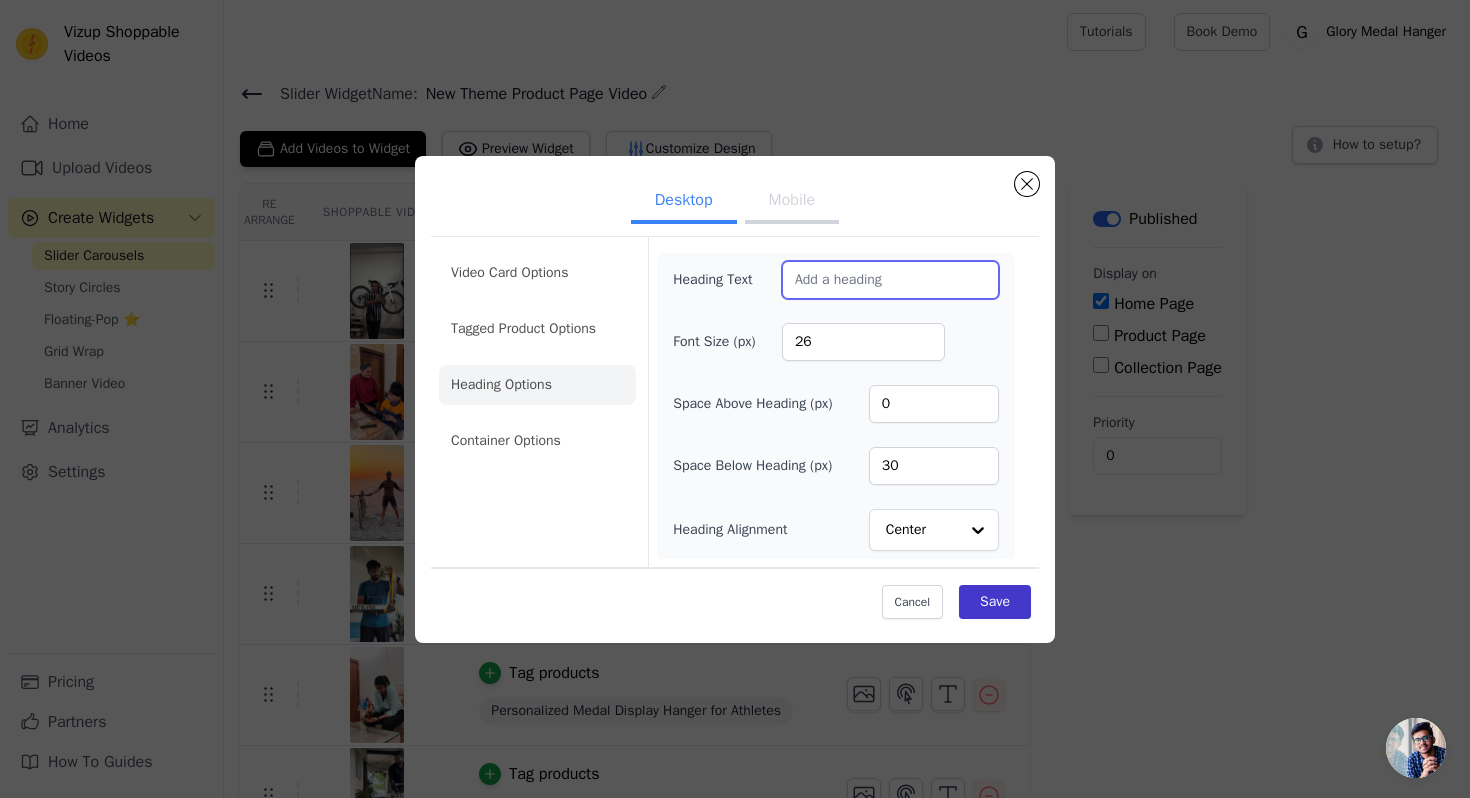 type 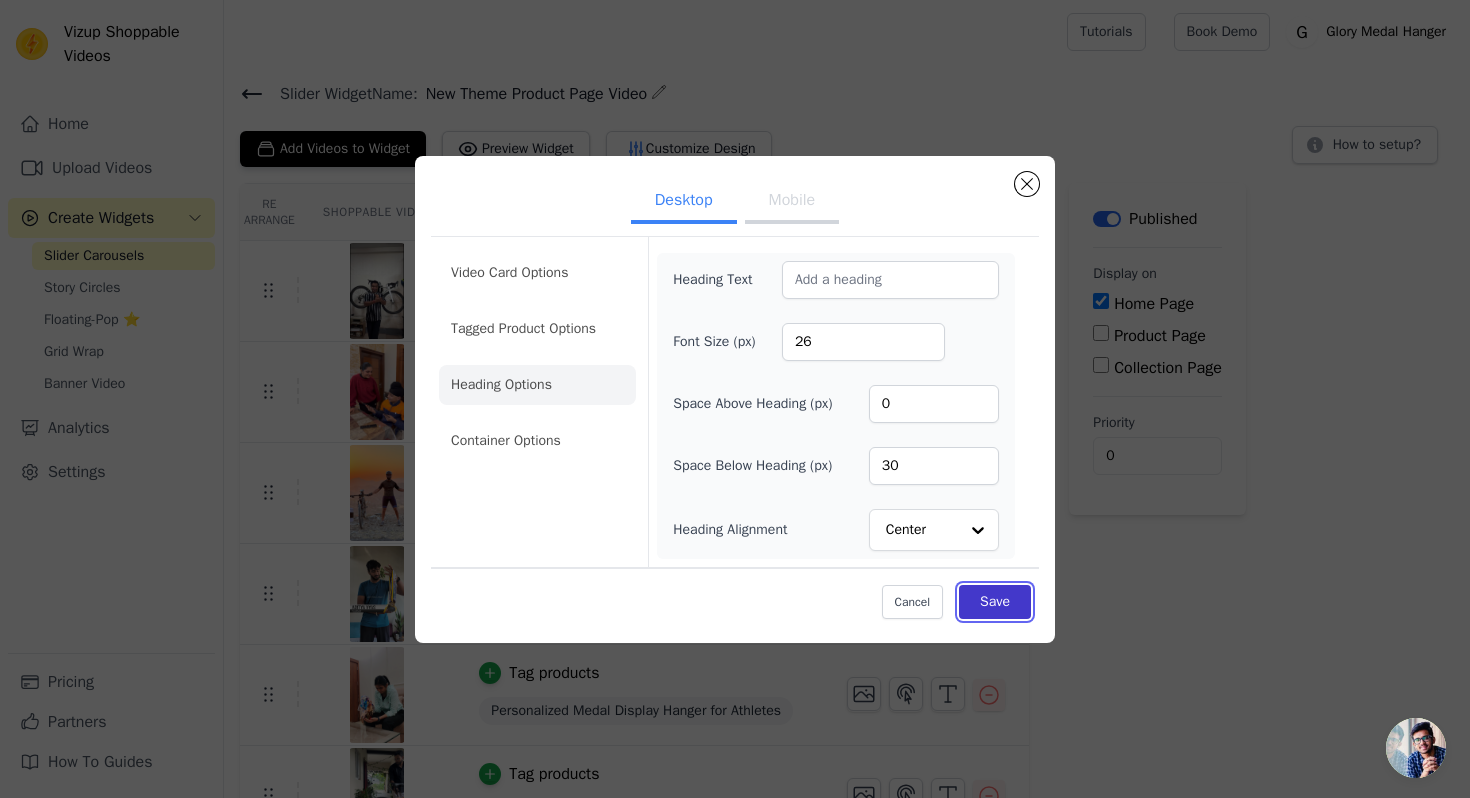 click on "Save" at bounding box center (995, 602) 